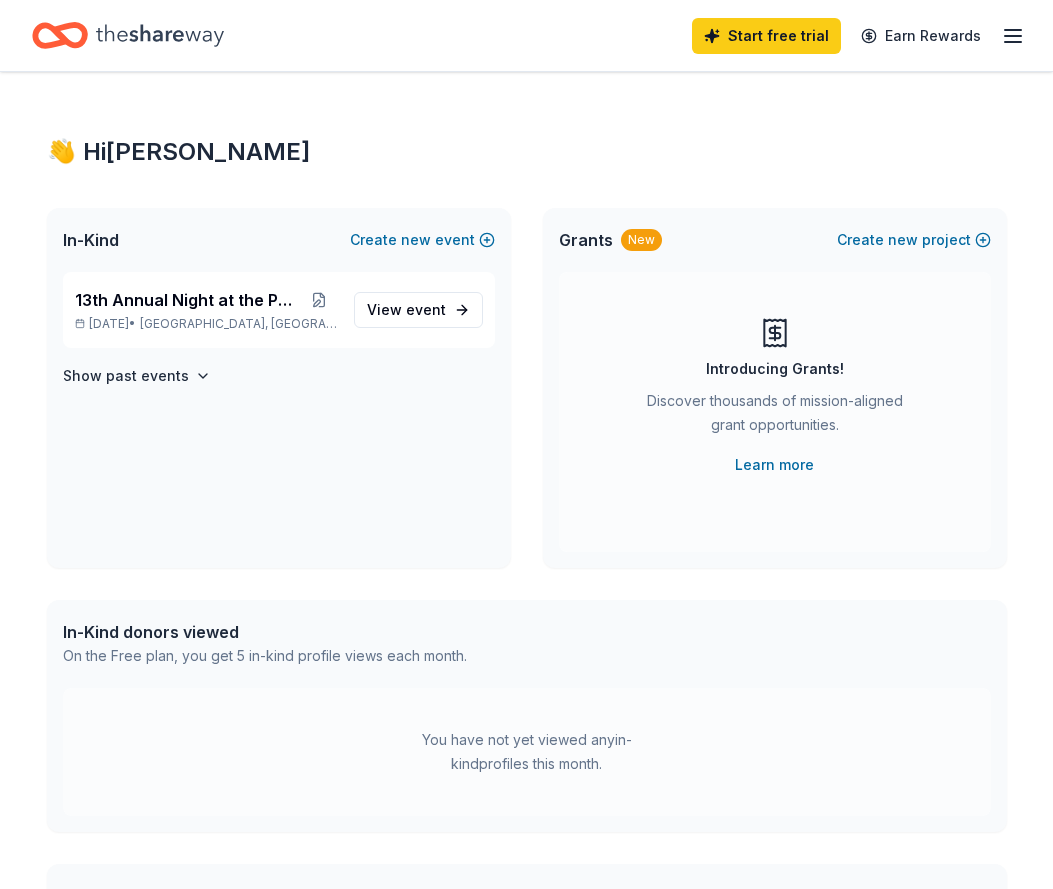 scroll, scrollTop: 40, scrollLeft: 0, axis: vertical 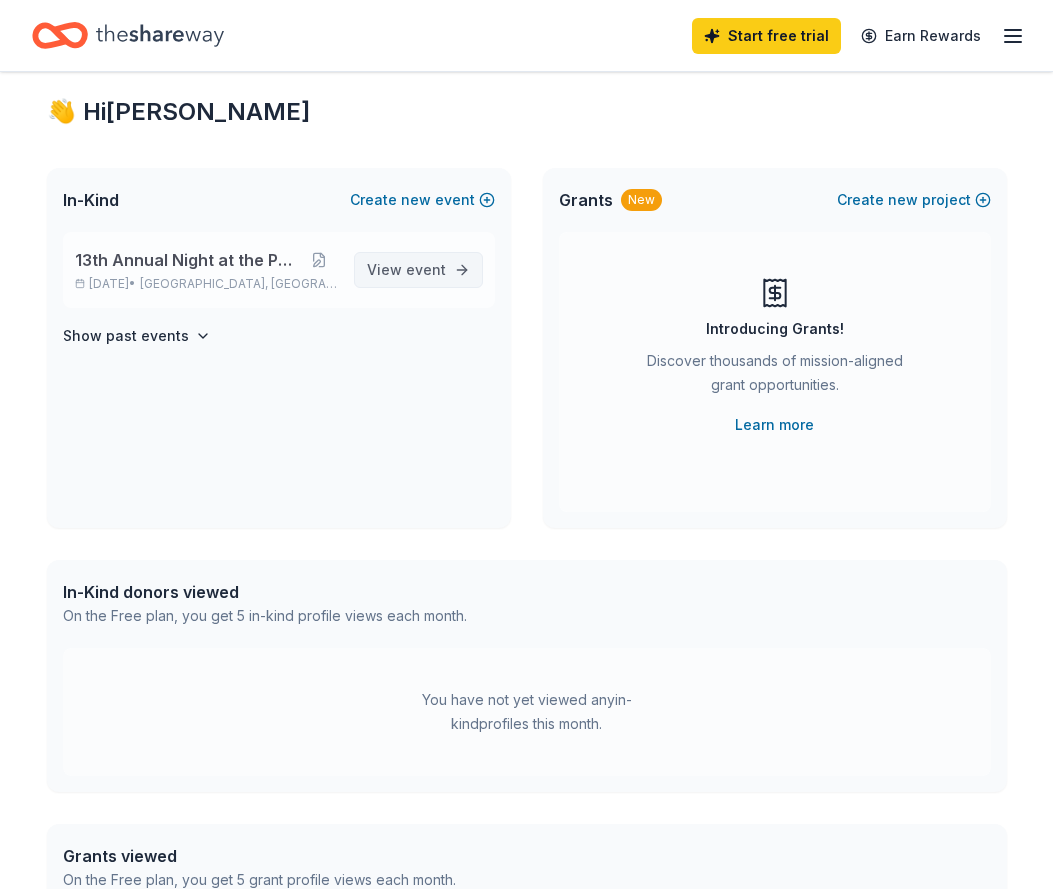 click on "View   event" at bounding box center (406, 270) 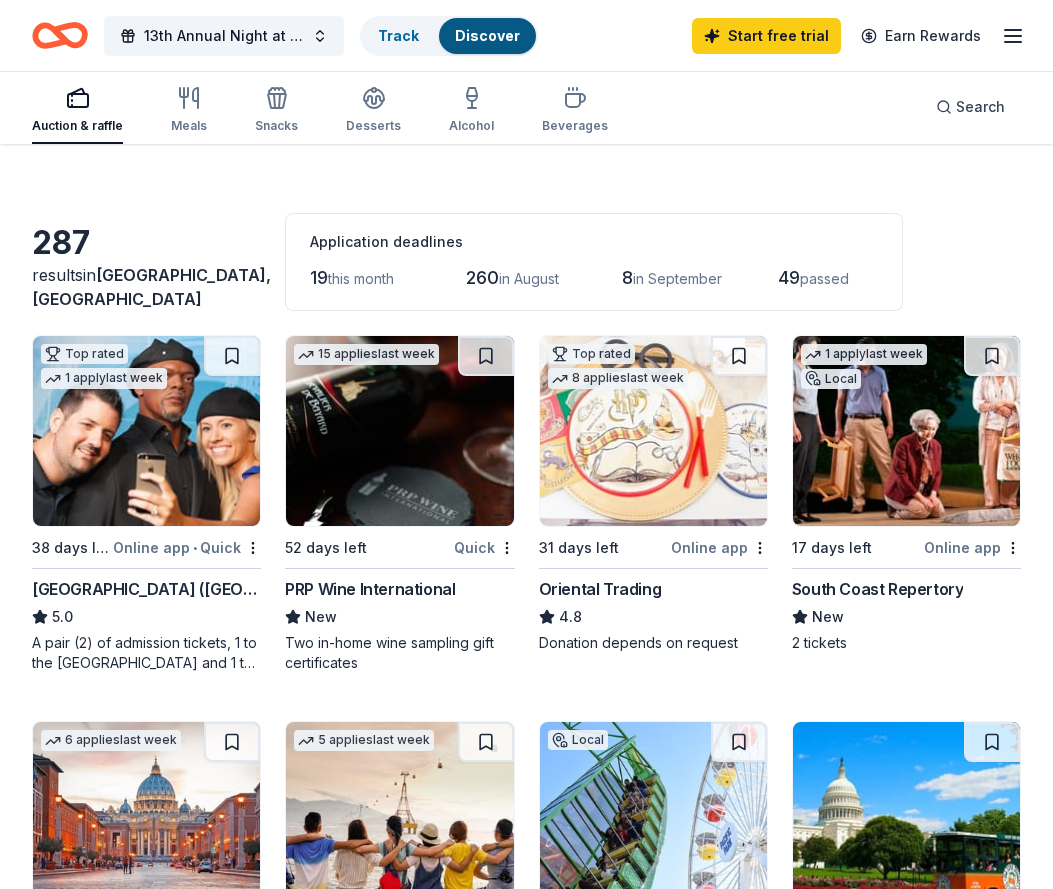scroll, scrollTop: 70, scrollLeft: 0, axis: vertical 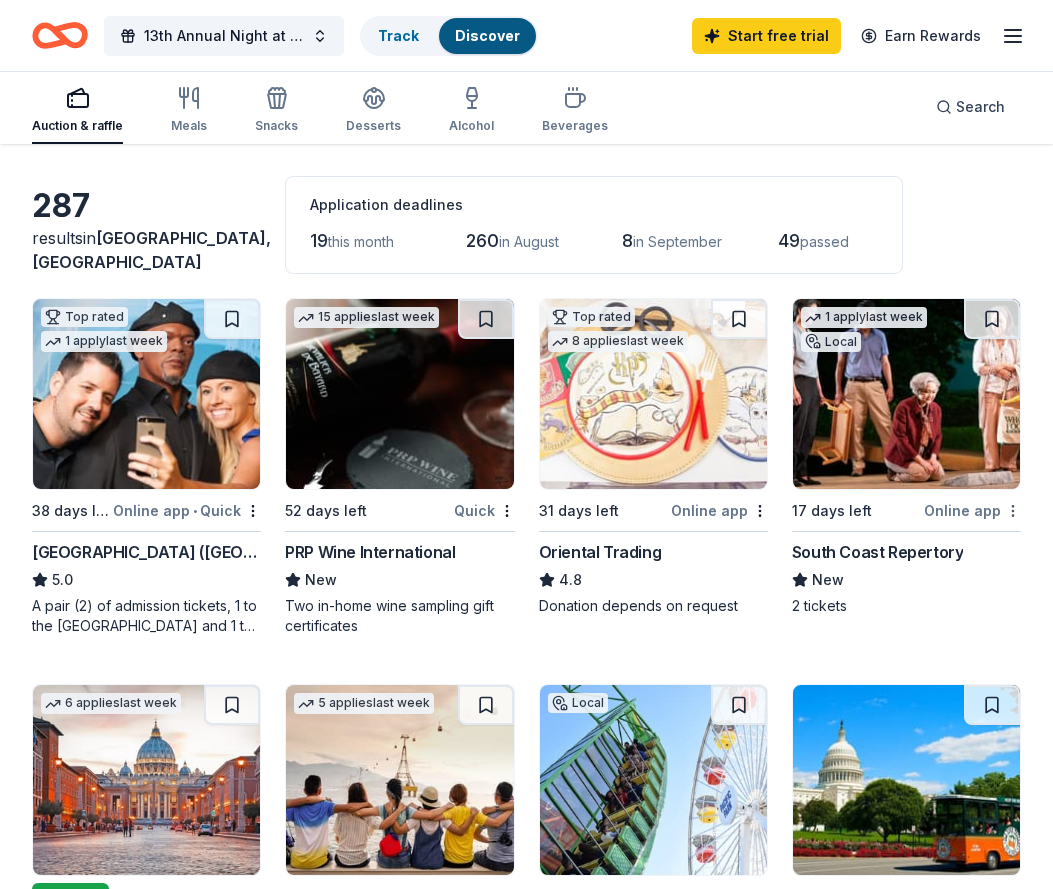 click on "13th Annual Night at the Padres Track  Discover Start free  trial Earn Rewards Auction & raffle Meals Snacks Desserts Alcohol Beverages Search 287 results  in  San Diego, CA Application deadlines 19  this month 260  in August 8  in September 49  passed Top rated 1   apply  last week 38 days left Online app • Quick Hollywood Wax Museum (Hollywood) 5.0 A pair (2) of admission tickets, 1 to the Hollywood Wax Museum and 1 to the Guinness World Records Museum 15   applies  last week 52 days left Quick PRP Wine International New Two in-home wine sampling gift certificates Top rated 8   applies  last week 31 days left Online app Oriental Trading 4.8 Donation depends on request 1   apply  last week Local 17 days left Online app South Coast Repertory New 2 tickets 6   applies  last week 14  days left Online app • Quick City Experiences New Ticket(s) 5   applies  last week 29 days left Online app Let's Roam 4.4 3 Family Scavenger Hunt Six Pack ($270 Value), 2 Date Night Scavenger Hunt Two Pack ($130 Value) Local 7" at bounding box center (526, 374) 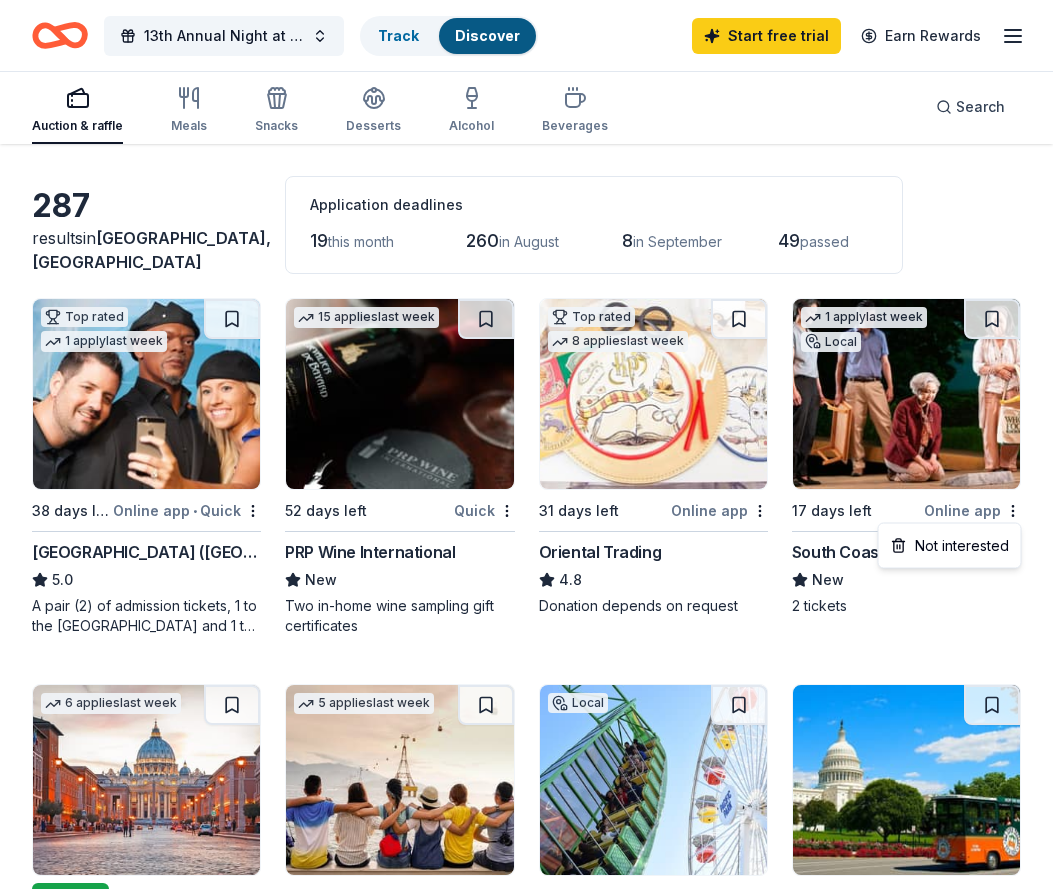 click on "13th Annual Night at the Padres Track  Discover Start free  trial Earn Rewards Auction & raffle Meals Snacks Desserts Alcohol Beverages Search 287 results  in  San Diego, CA Application deadlines 19  this month 260  in August 8  in September 49  passed Top rated 1   apply  last week 38 days left Online app • Quick Hollywood Wax Museum (Hollywood) 5.0 A pair (2) of admission tickets, 1 to the Hollywood Wax Museum and 1 to the Guinness World Records Museum 15   applies  last week 52 days left Quick PRP Wine International New Two in-home wine sampling gift certificates Top rated 8   applies  last week 31 days left Online app Oriental Trading 4.8 Donation depends on request 1   apply  last week Local 17 days left Online app South Coast Repertory New 2 tickets 6   applies  last week 14  days left Online app • Quick City Experiences New Ticket(s) 5   applies  last week 29 days left Online app Let's Roam 4.4 3 Family Scavenger Hunt Six Pack ($270 Value), 2 Date Night Scavenger Hunt Two Pack ($130 Value) Local 7" at bounding box center (526, 374) 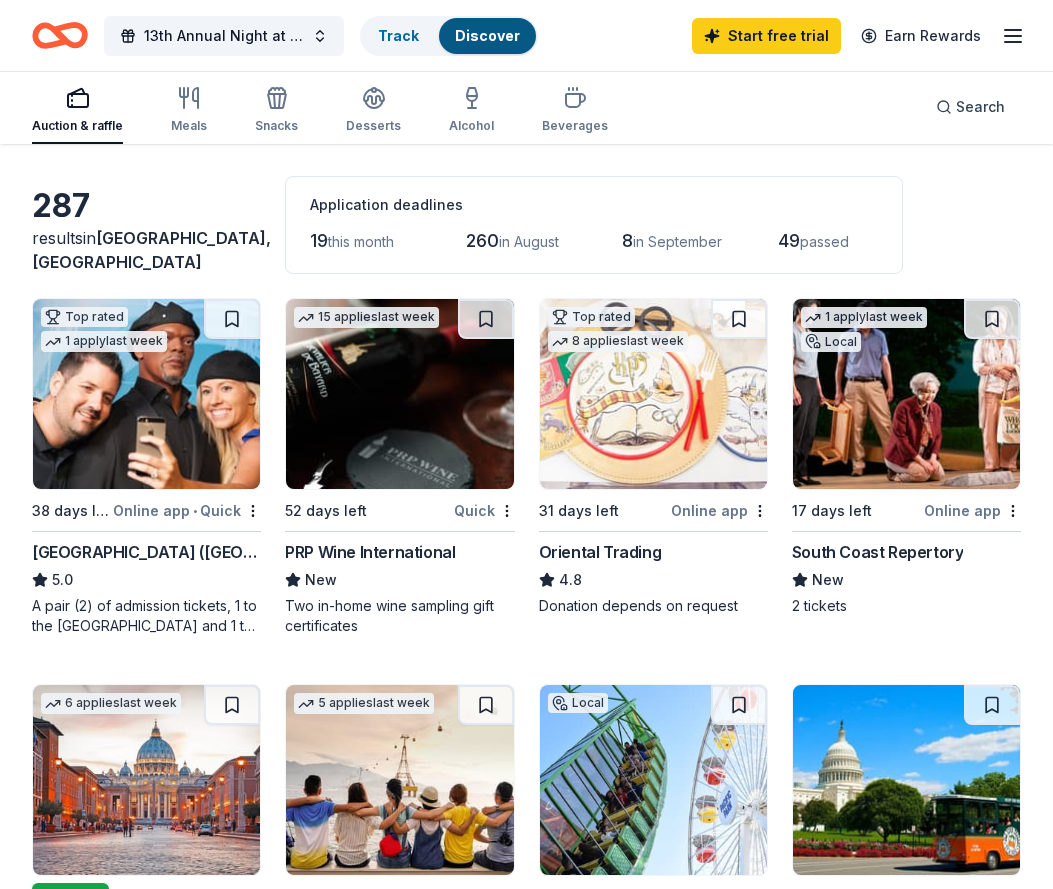 click at bounding box center (906, 394) 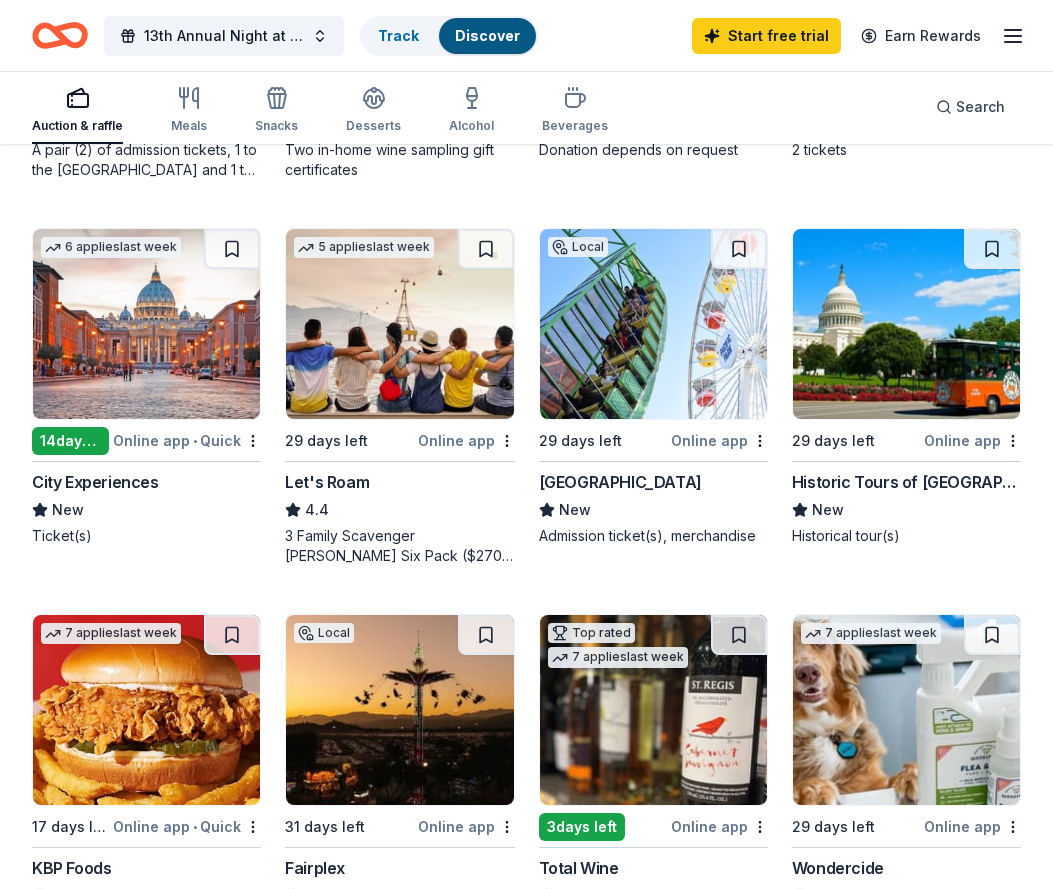 scroll, scrollTop: 512, scrollLeft: 0, axis: vertical 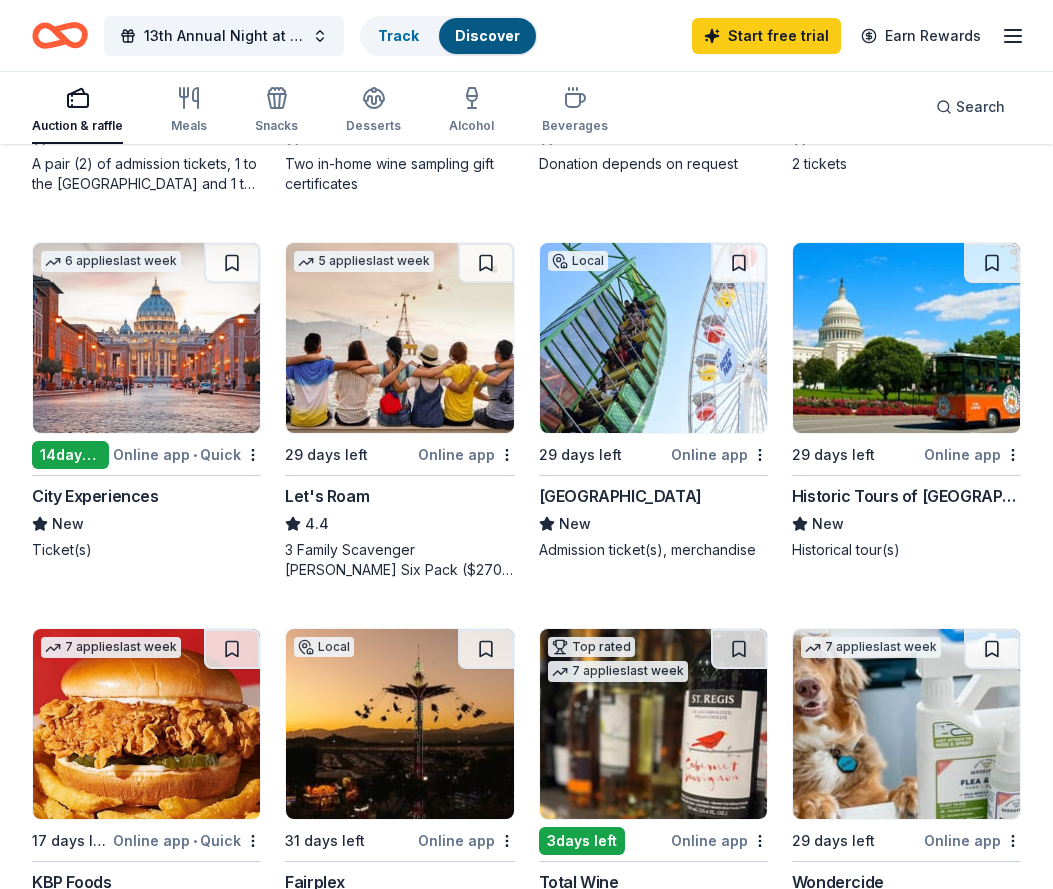 click at bounding box center (146, 338) 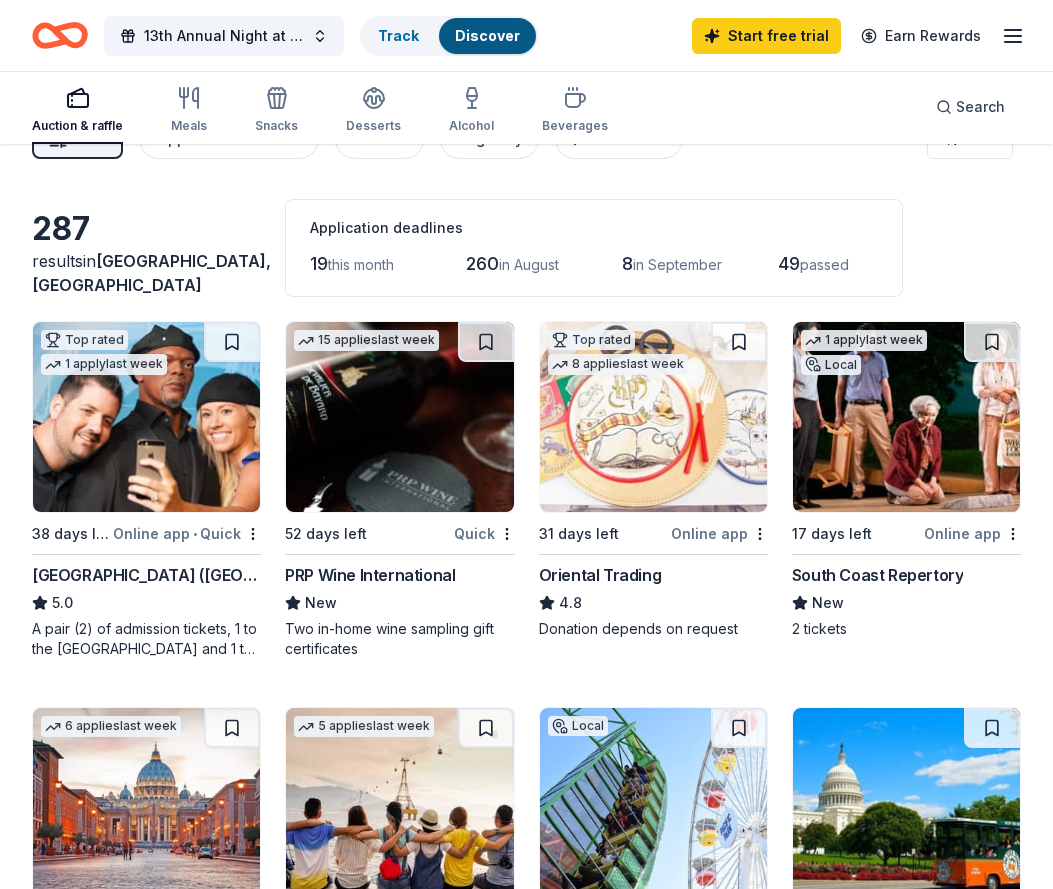scroll, scrollTop: 0, scrollLeft: 0, axis: both 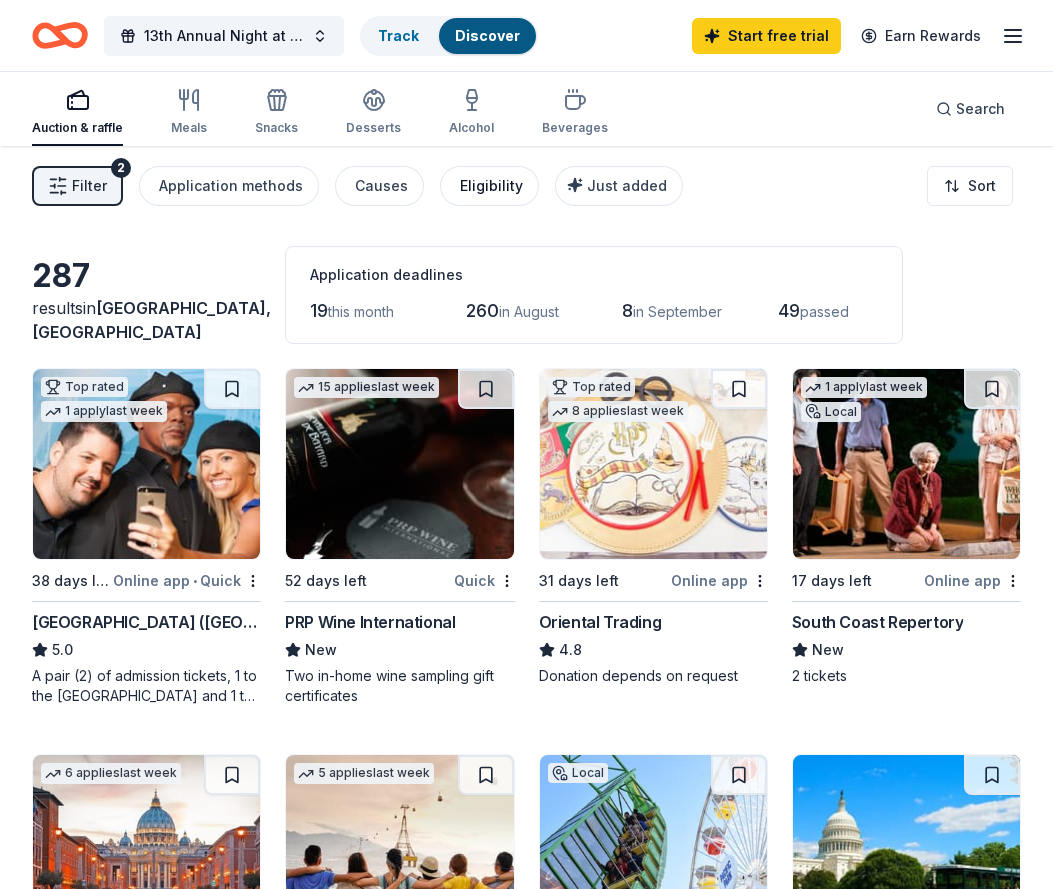 click on "Eligibility" at bounding box center (491, 186) 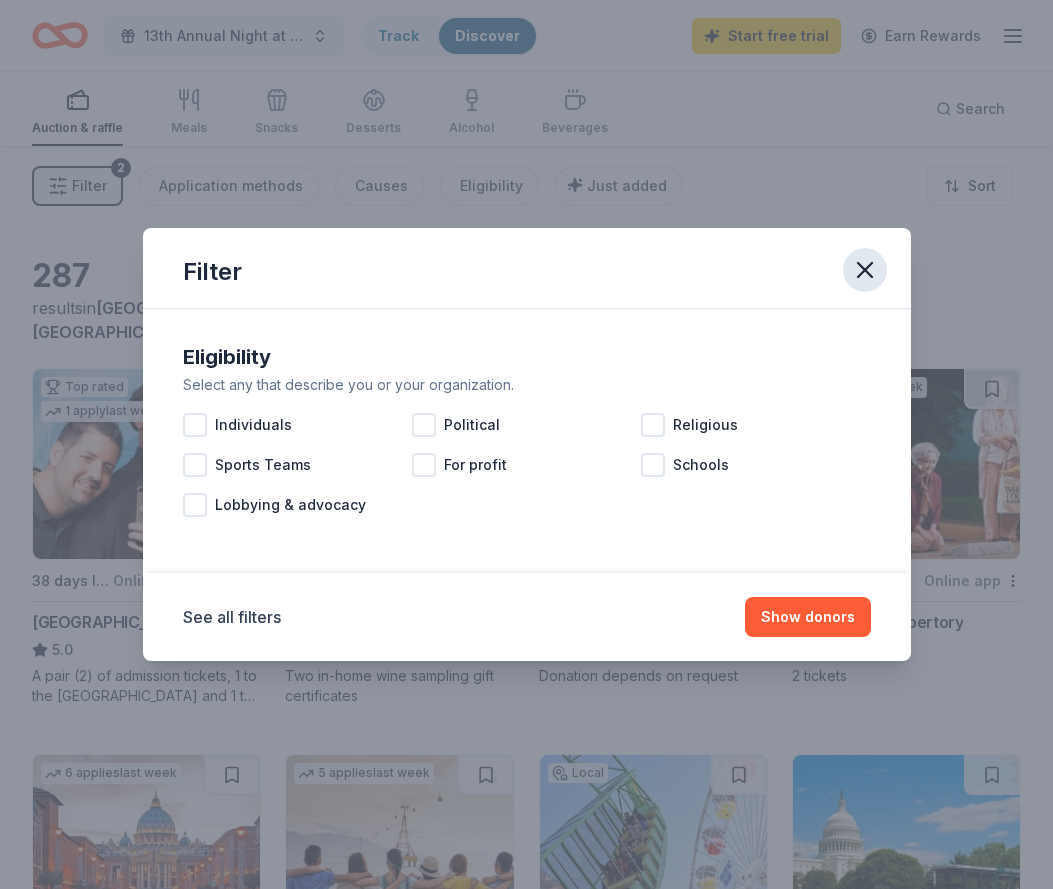 click 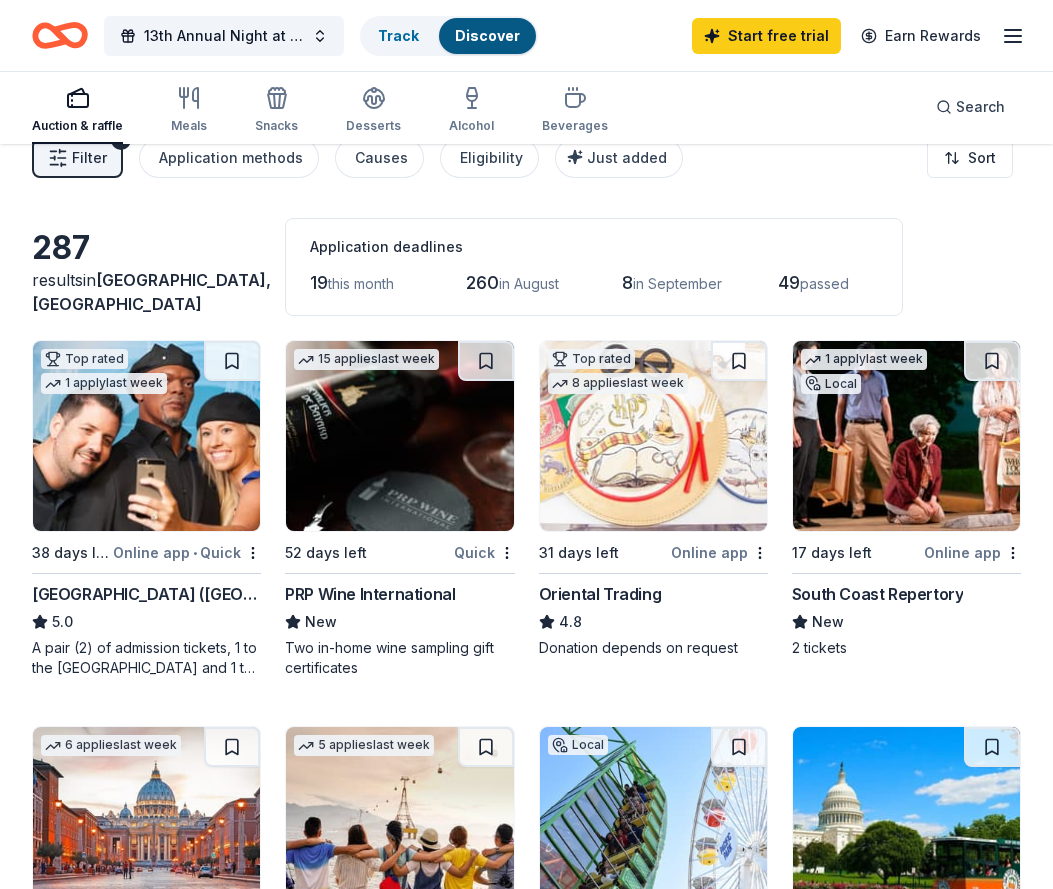 scroll, scrollTop: 0, scrollLeft: 0, axis: both 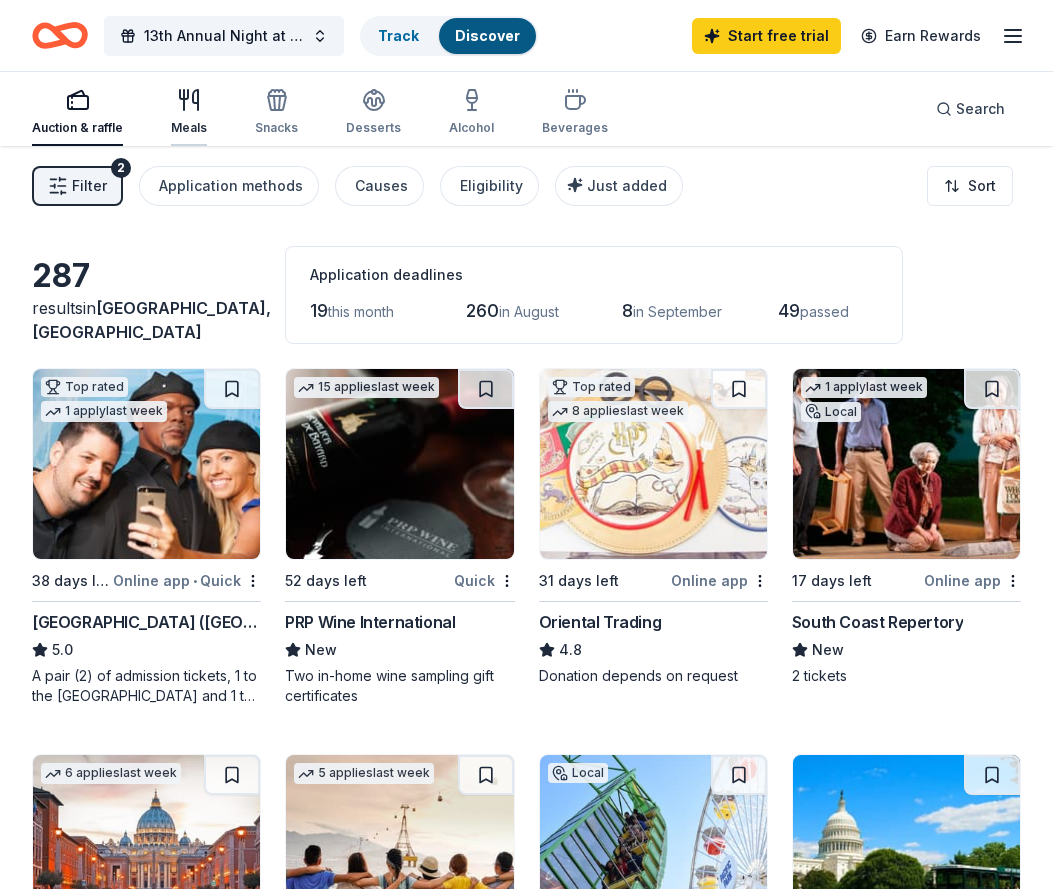 click at bounding box center (189, 100) 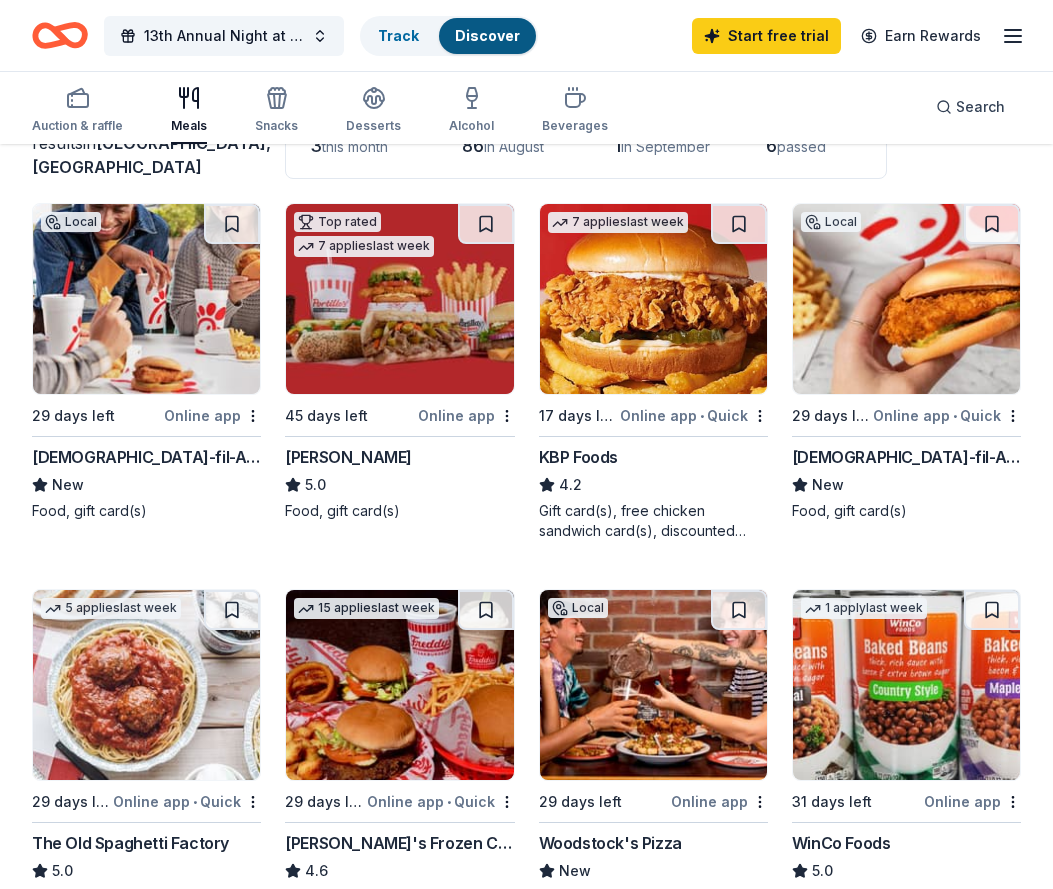scroll, scrollTop: 178, scrollLeft: 0, axis: vertical 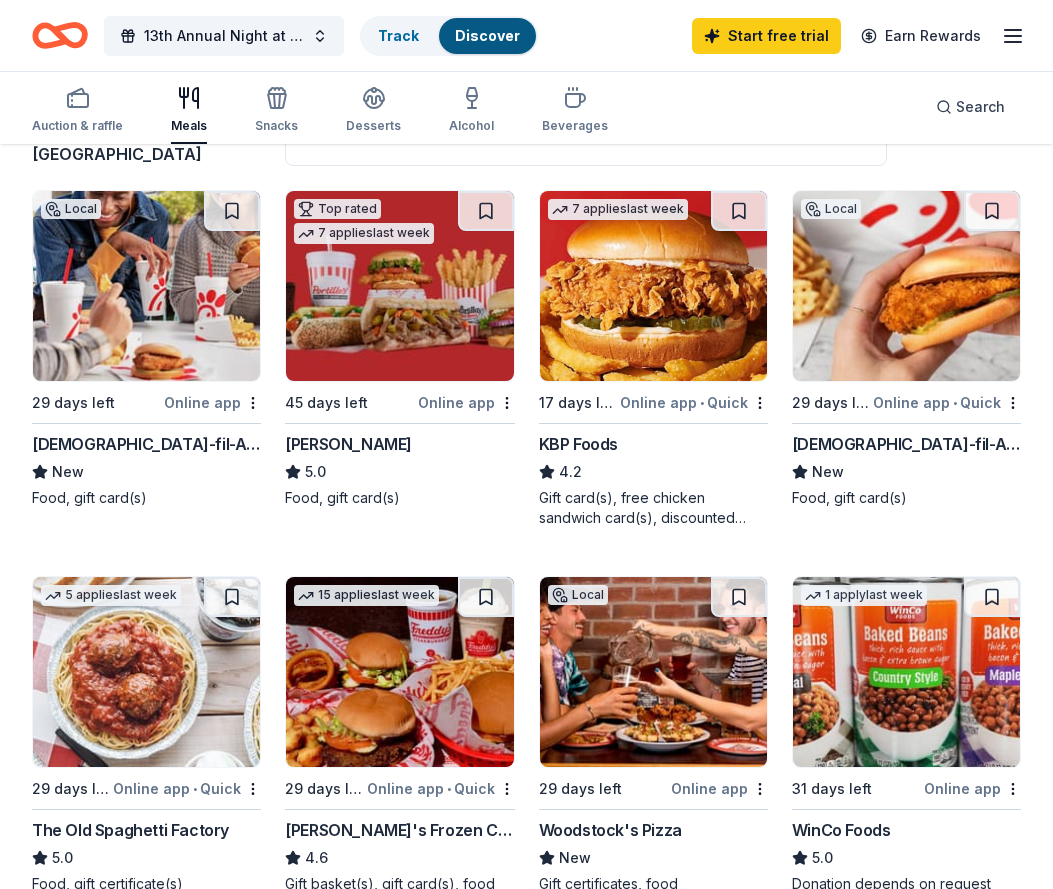 click on "29 days left Online app • Quick" at bounding box center (906, 402) 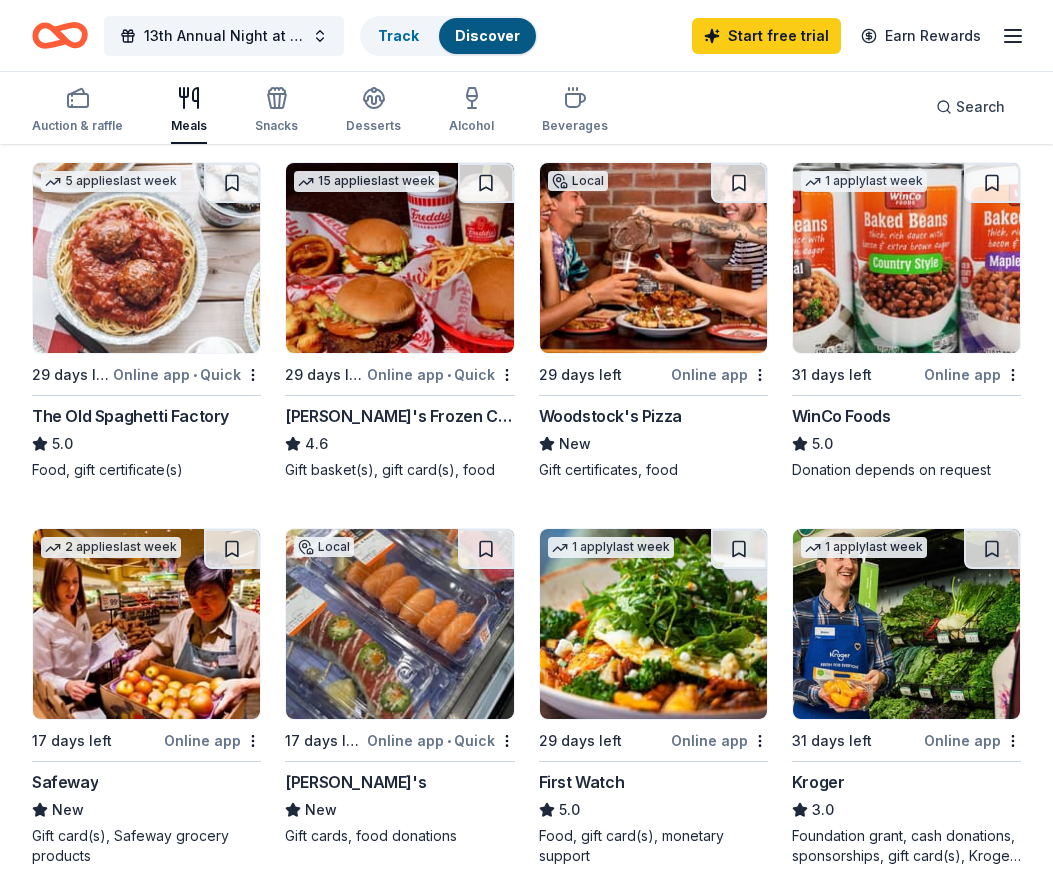 scroll, scrollTop: 0, scrollLeft: 0, axis: both 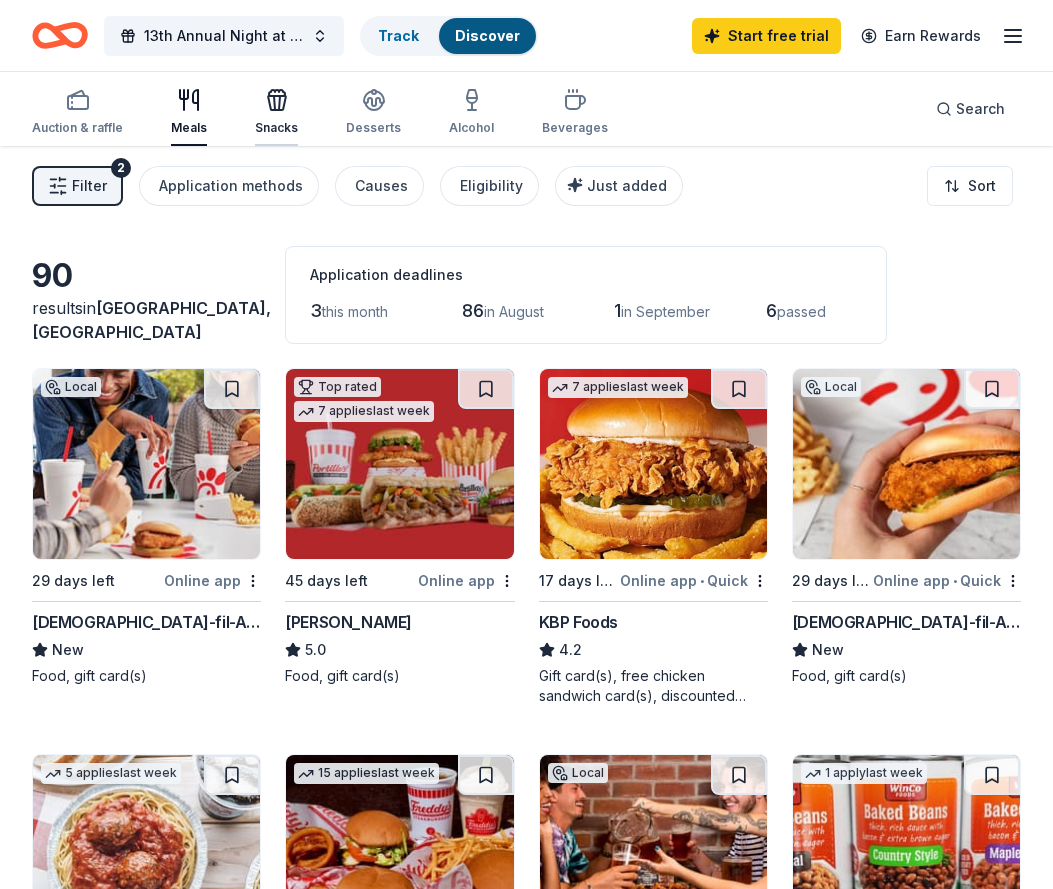 click on "Snacks" at bounding box center (276, 112) 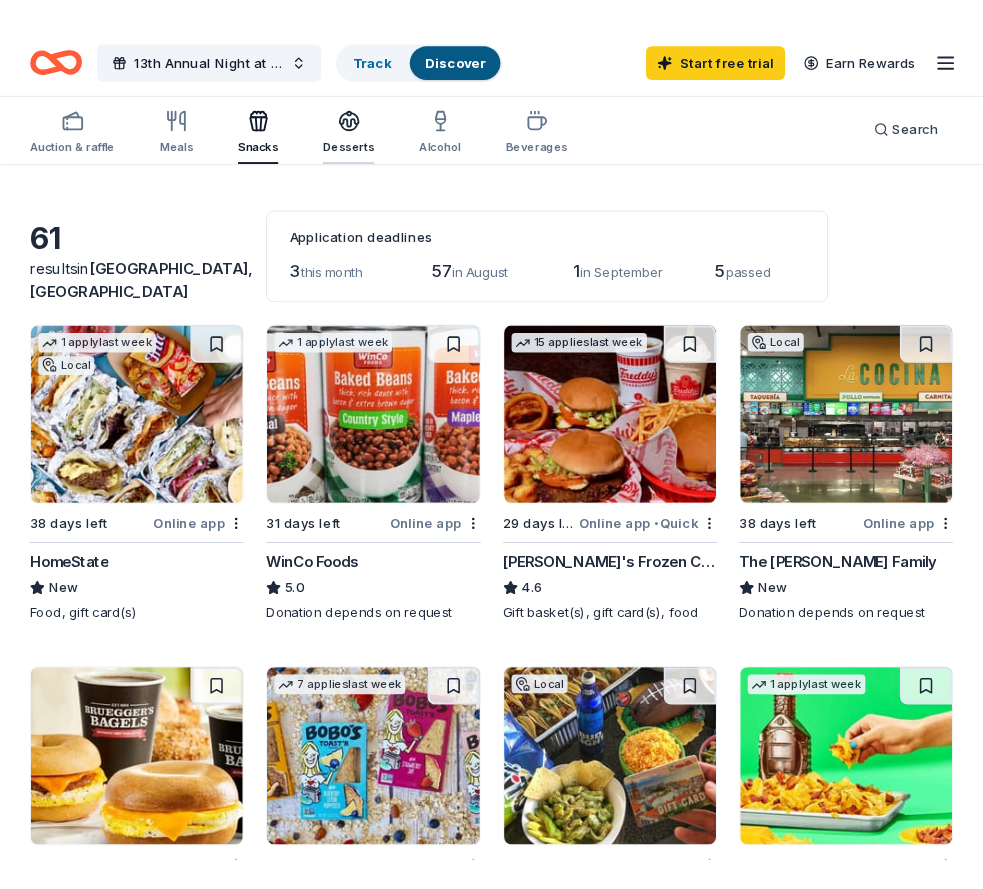 scroll, scrollTop: 0, scrollLeft: 0, axis: both 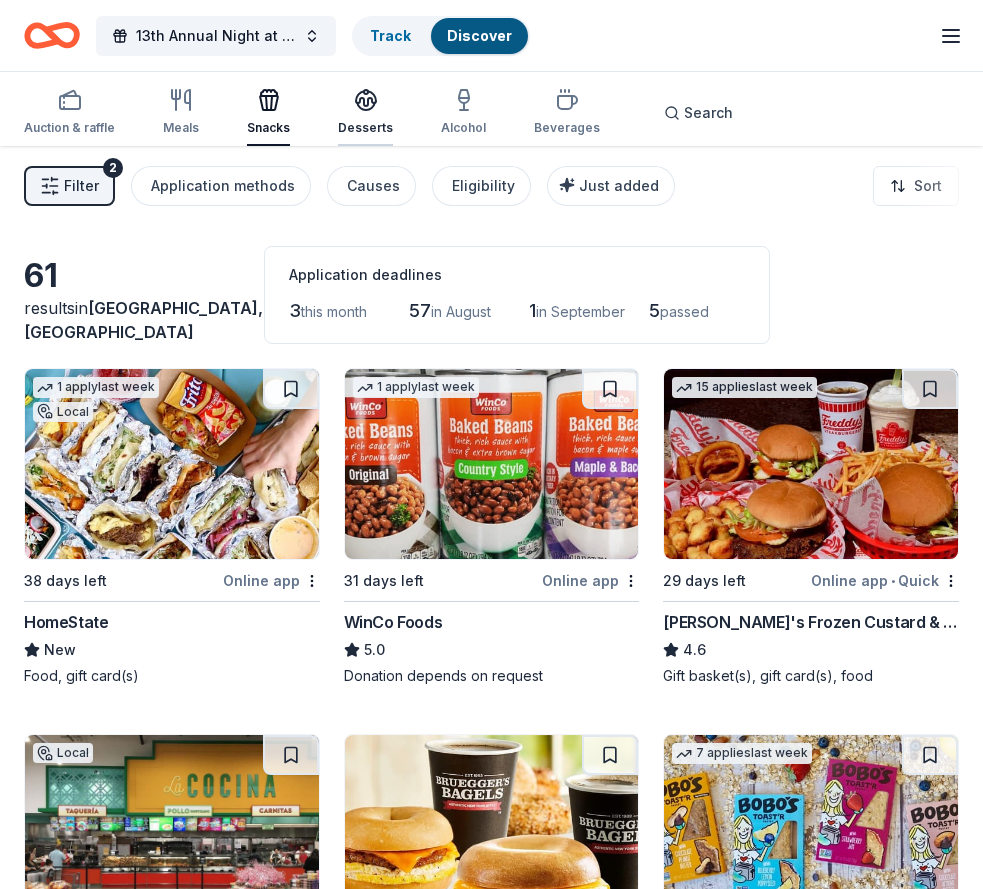 click at bounding box center [365, 100] 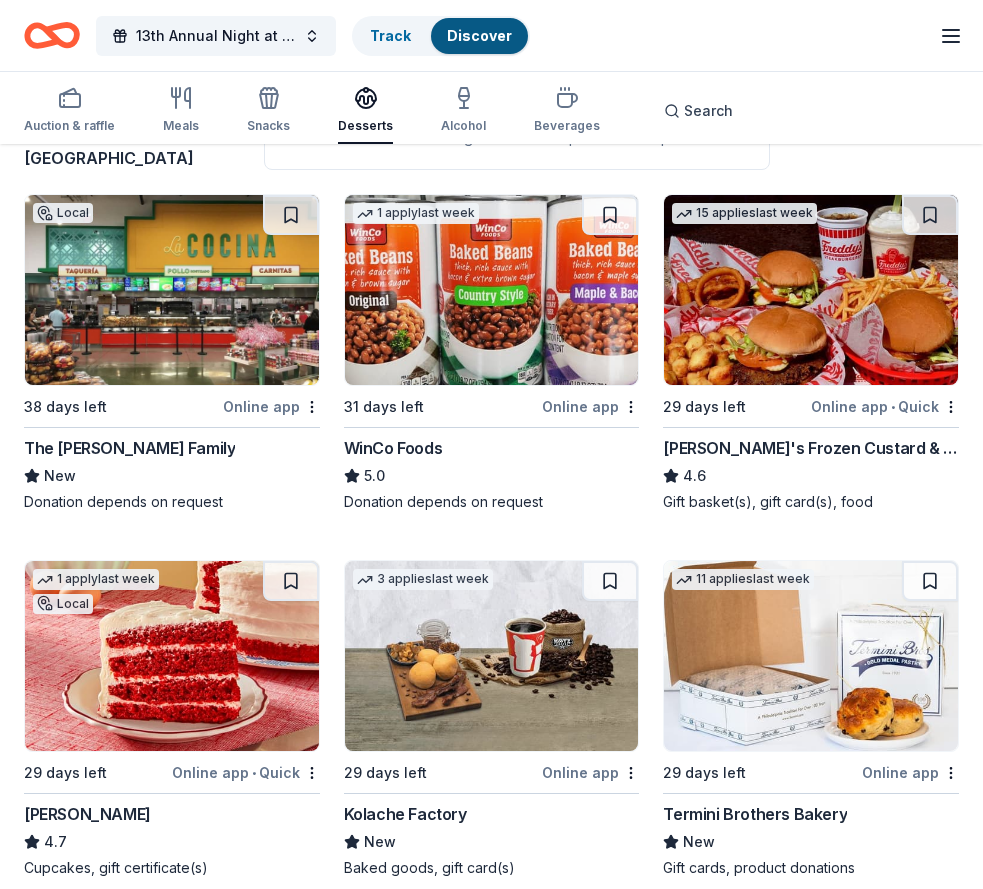 scroll, scrollTop: 213, scrollLeft: 0, axis: vertical 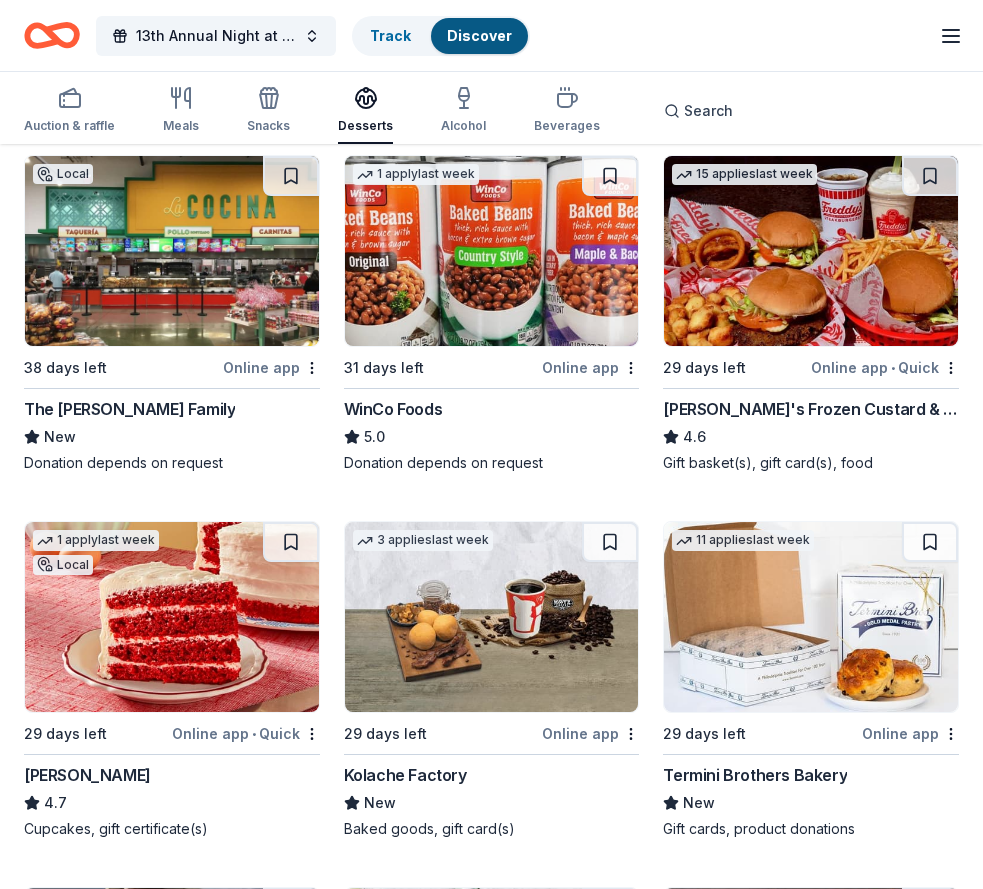 click at bounding box center (172, 617) 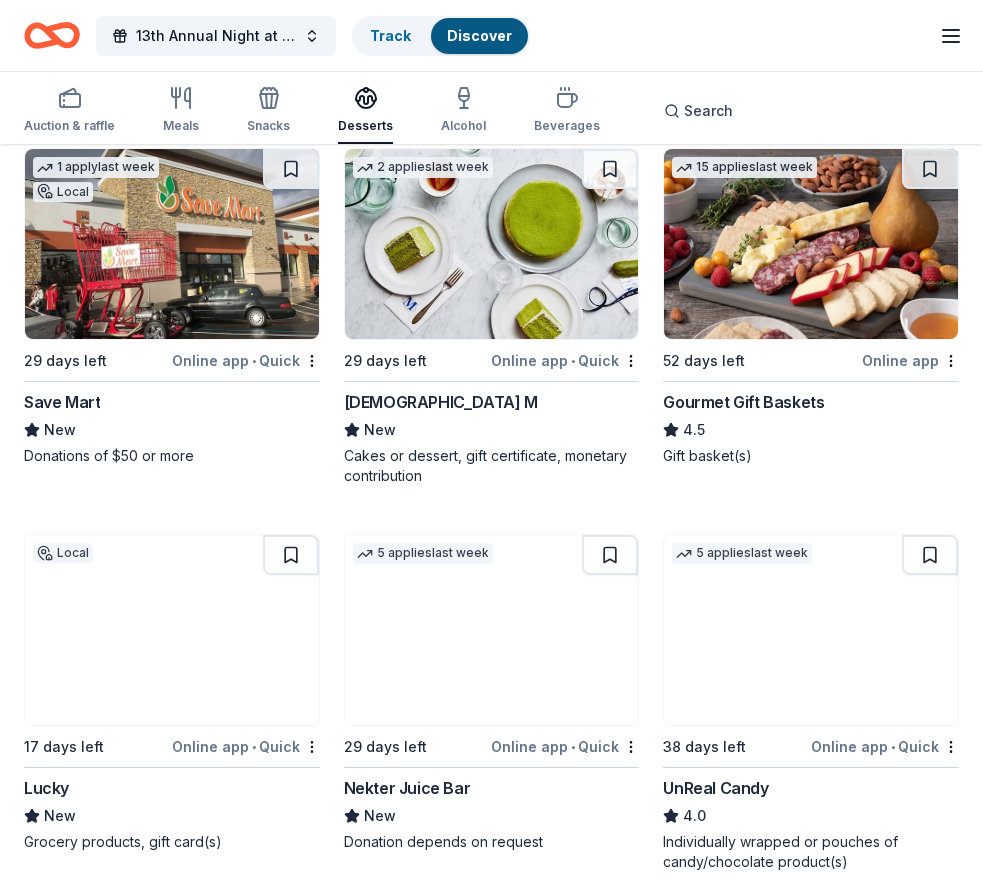 scroll, scrollTop: 954, scrollLeft: 0, axis: vertical 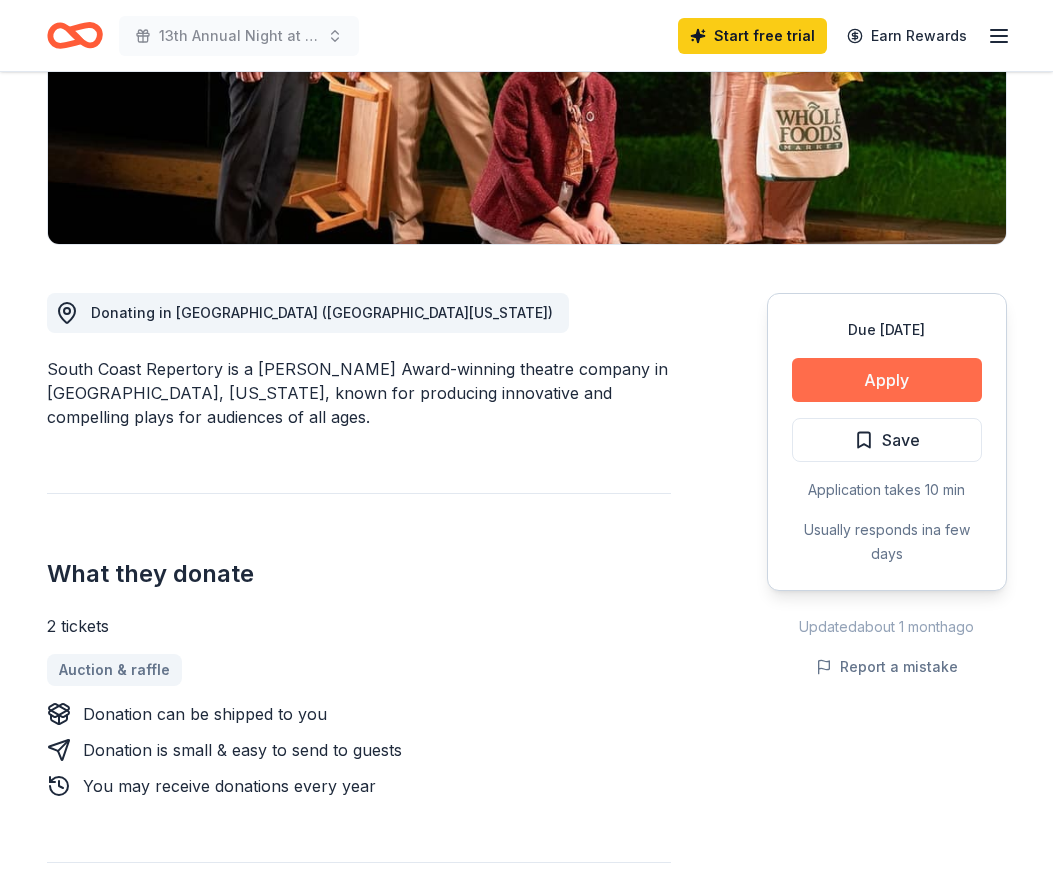 click on "Apply" at bounding box center (887, 380) 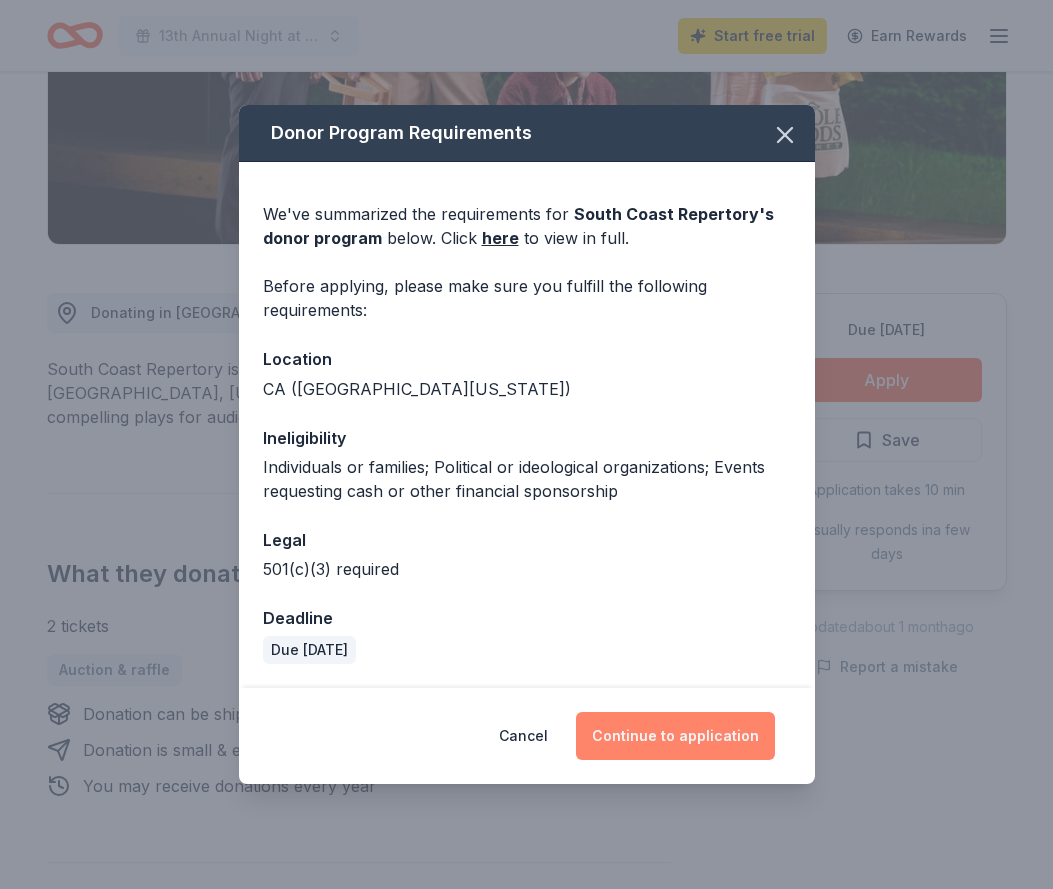 click on "Continue to application" at bounding box center [675, 736] 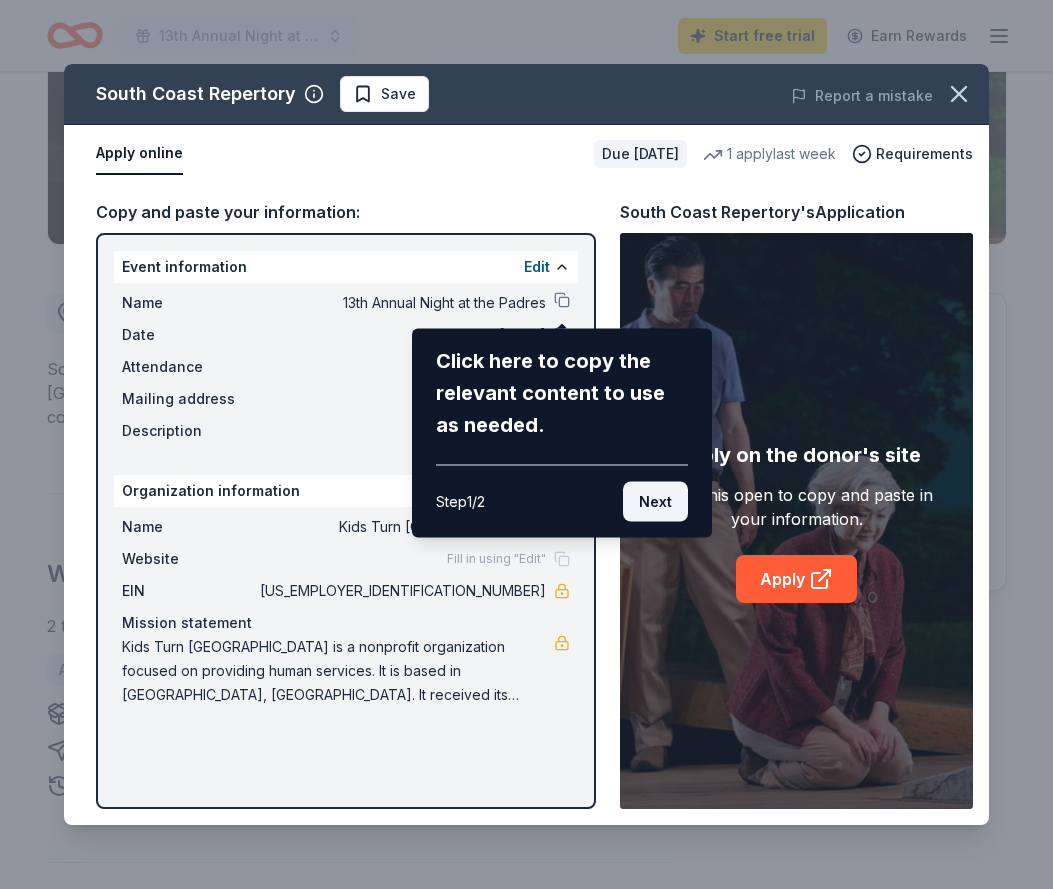 click on "Next" at bounding box center [655, 502] 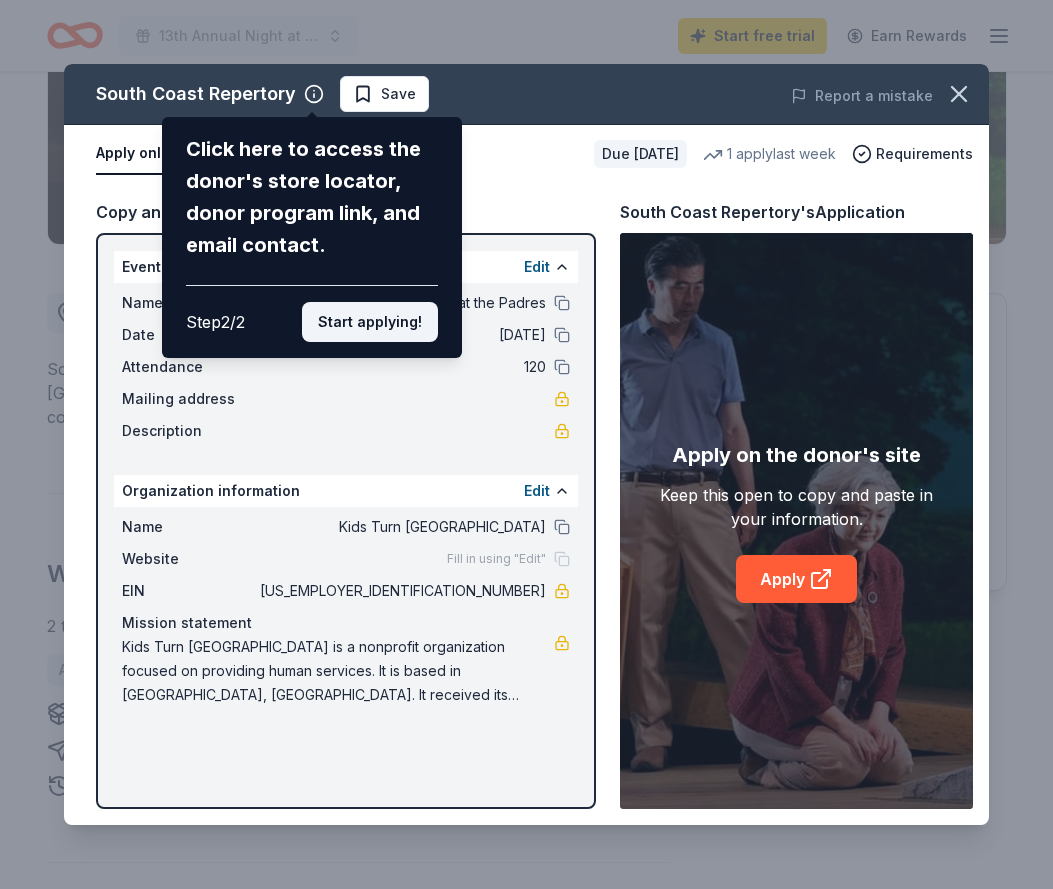 click on "Start applying!" at bounding box center [370, 322] 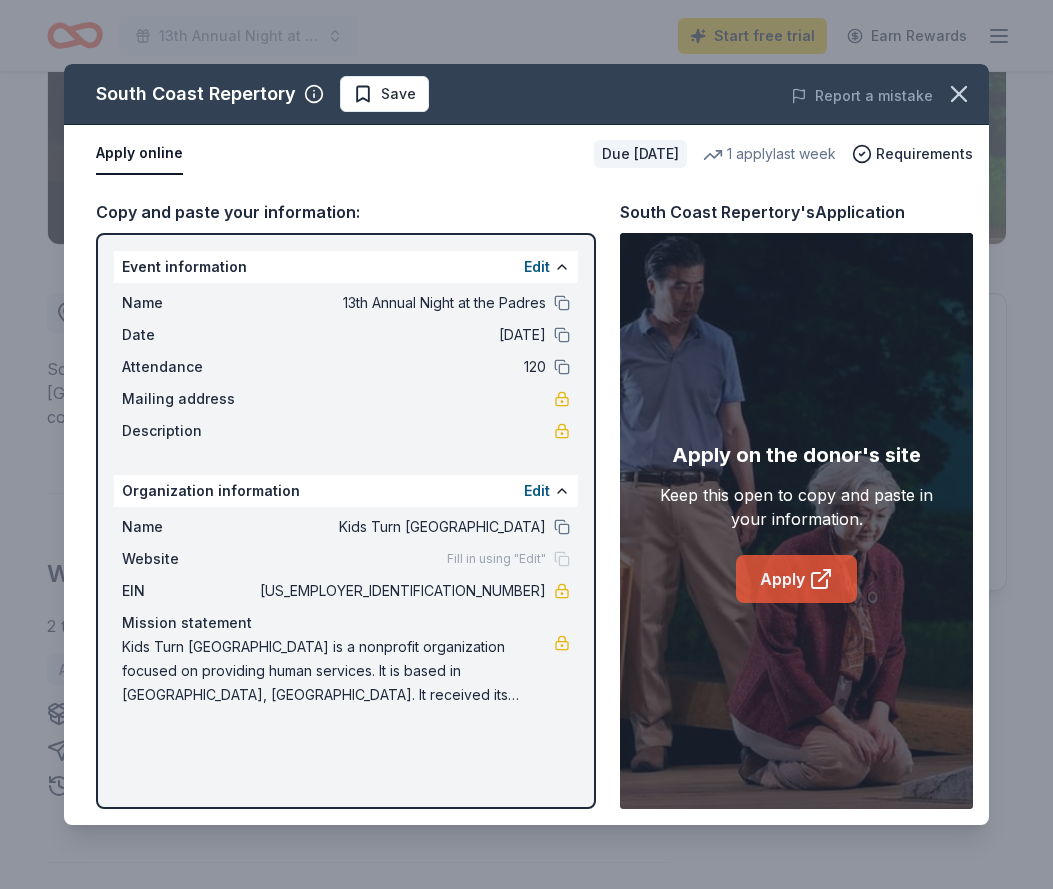 click on "Apply" at bounding box center (796, 579) 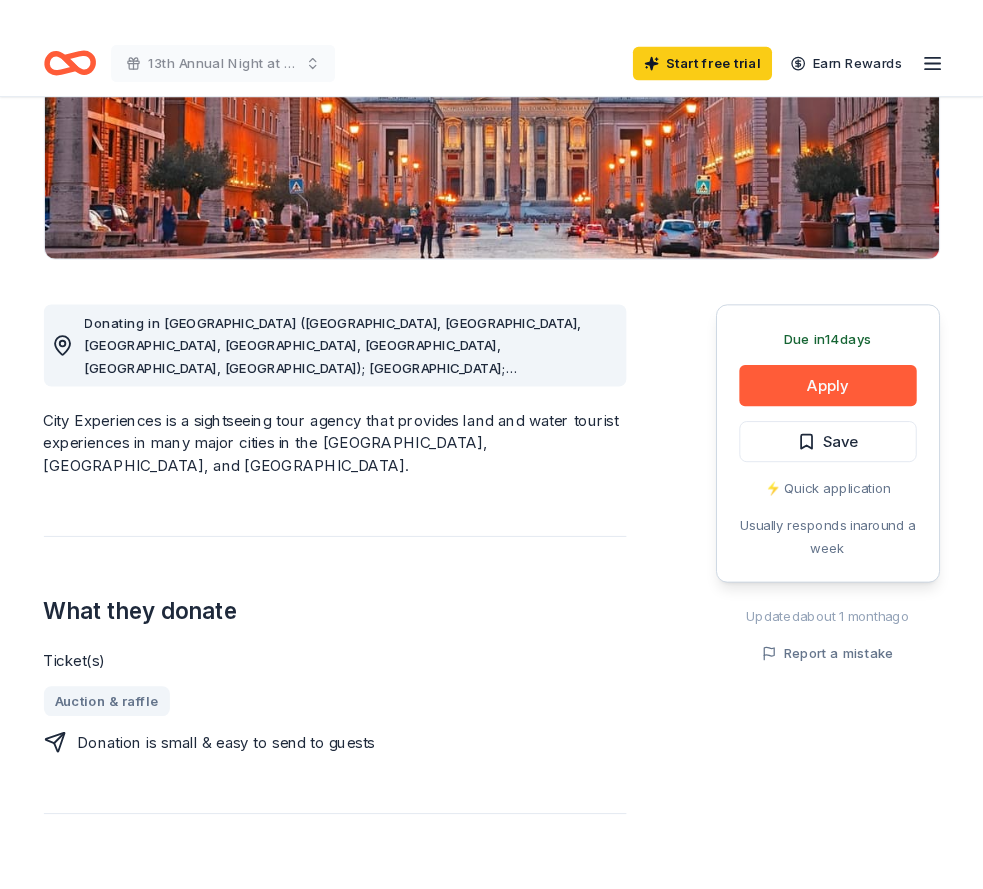scroll, scrollTop: 309, scrollLeft: 0, axis: vertical 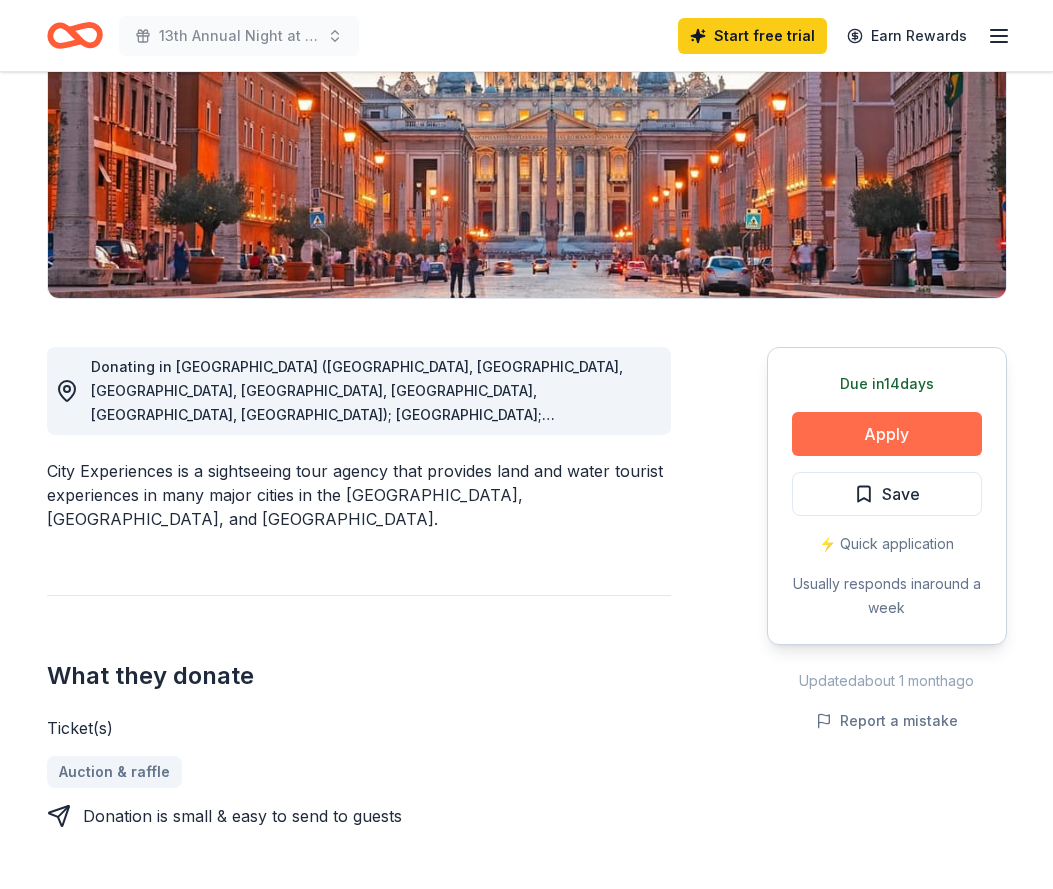 click on "Apply" at bounding box center [887, 434] 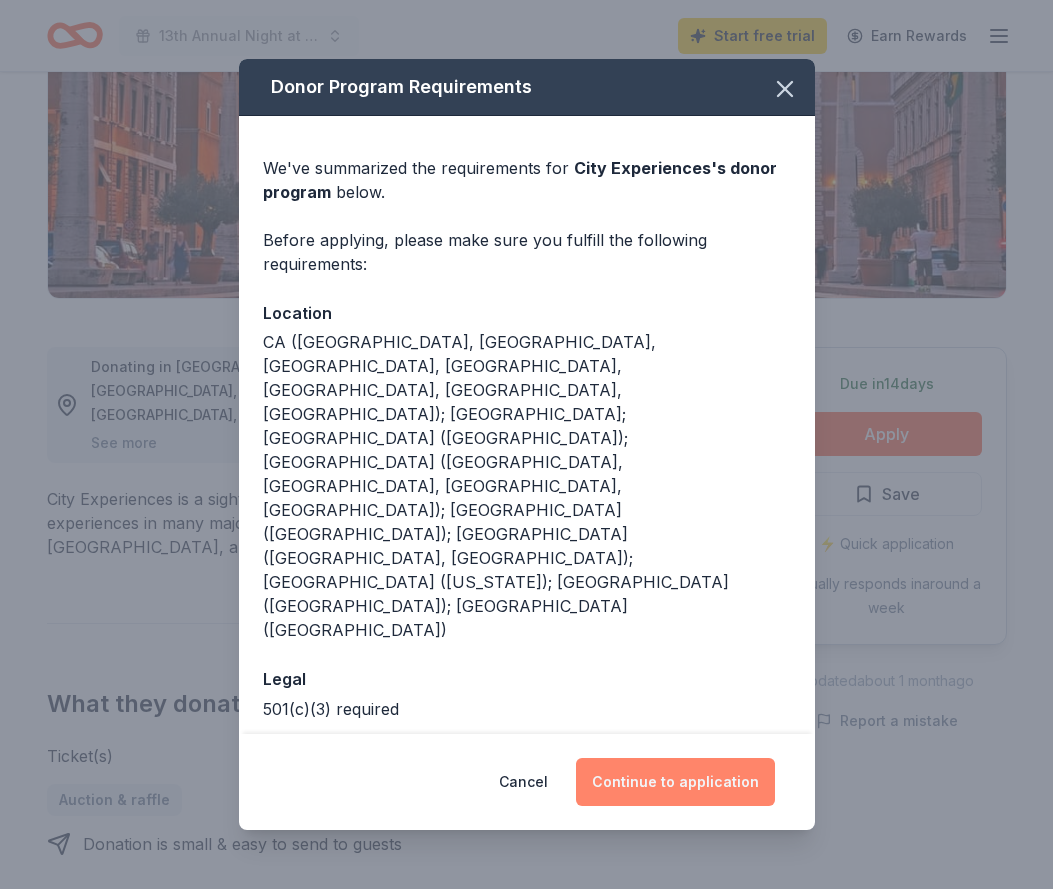 click on "Continue to application" at bounding box center [675, 782] 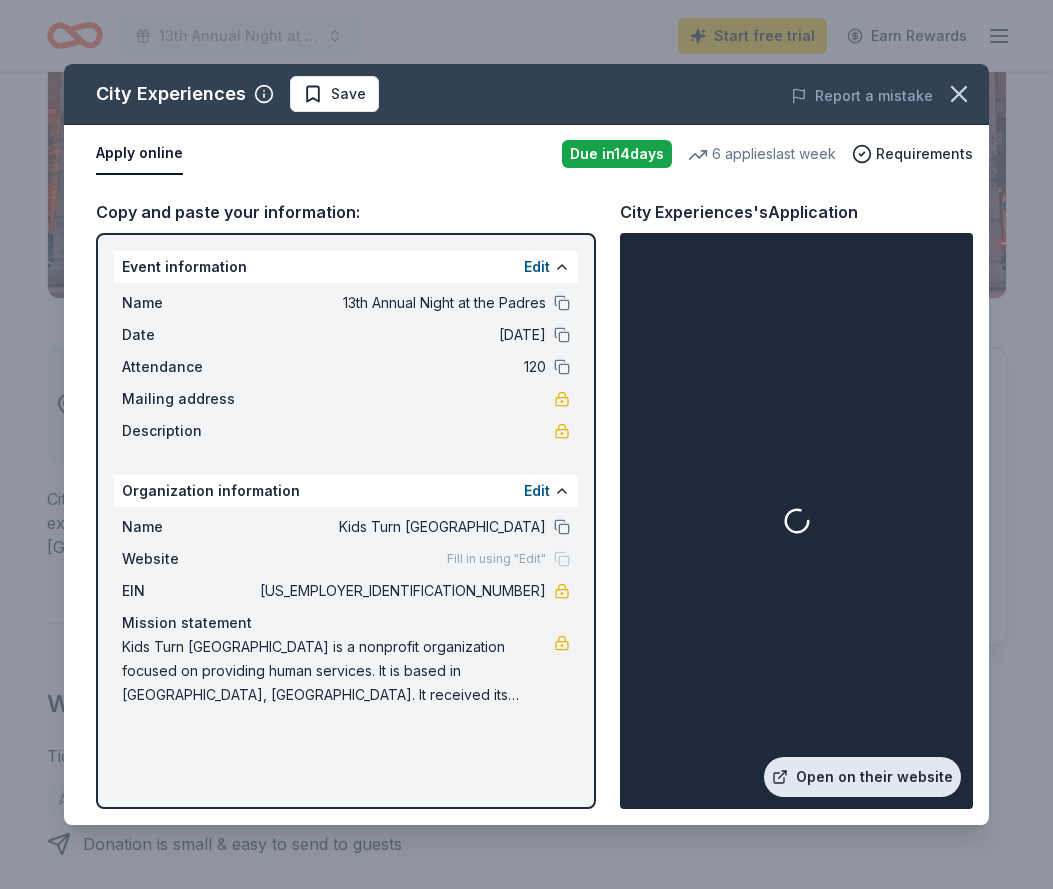 click on "Open on their website" at bounding box center (862, 777) 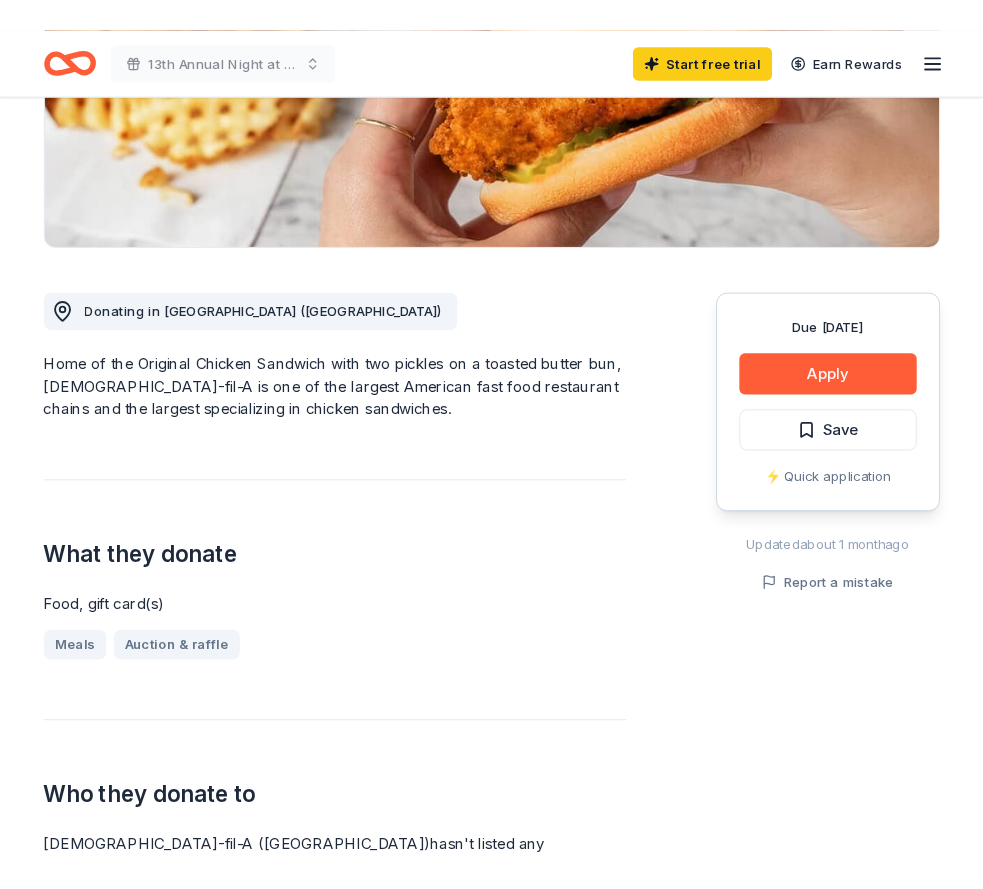 scroll, scrollTop: 559, scrollLeft: 0, axis: vertical 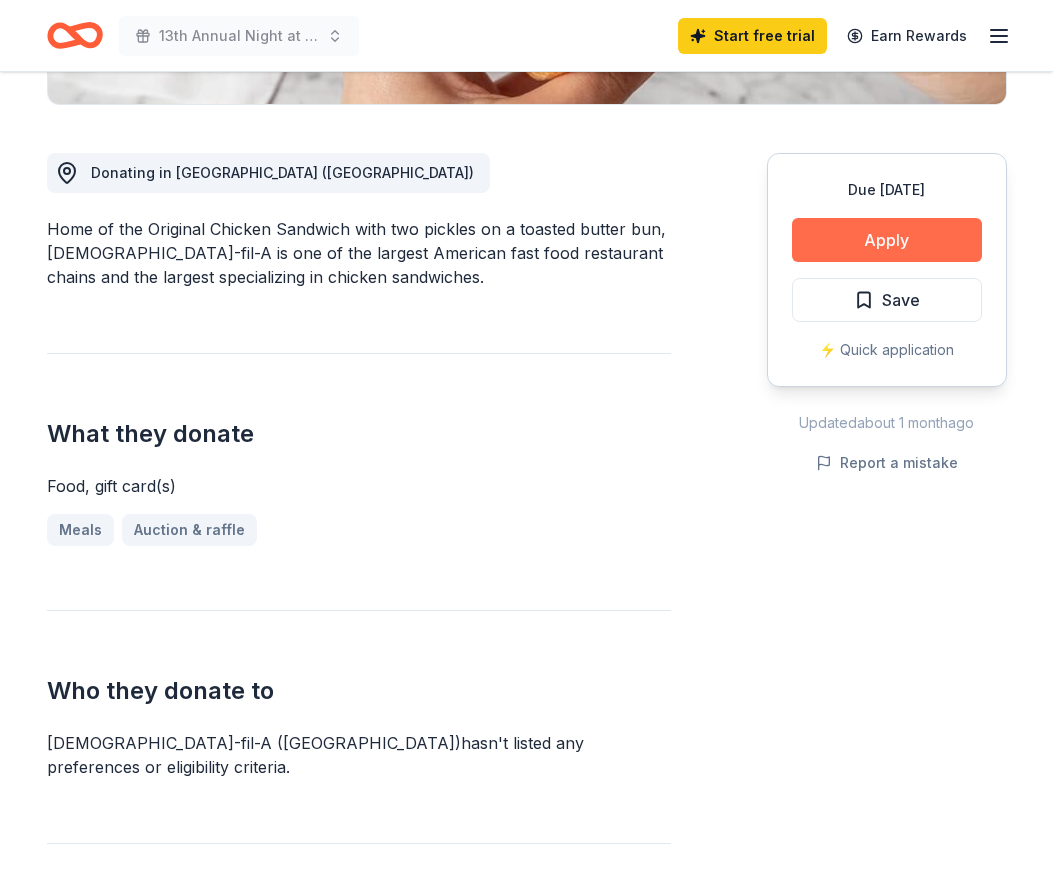 click on "Apply" at bounding box center [887, 240] 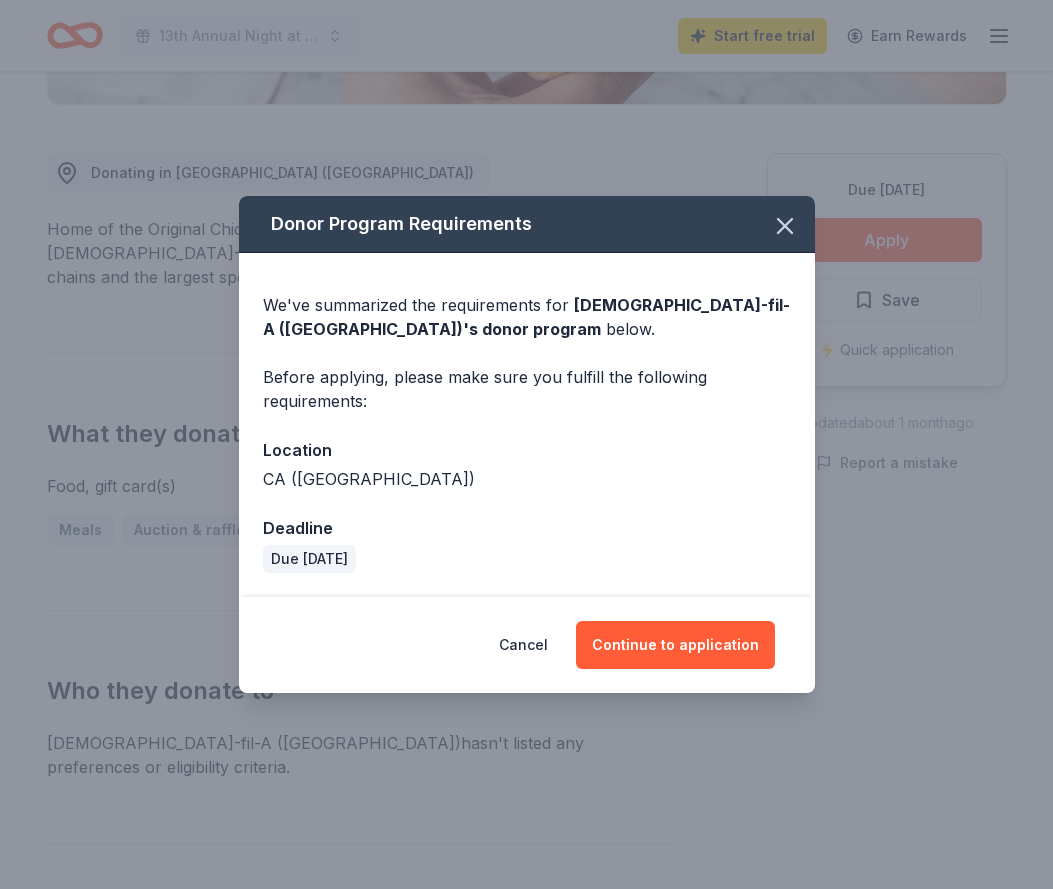 click on "We've summarized the requirements for   Chick-fil-A (San Diego Sports Arena) 's donor program   below." at bounding box center (527, 317) 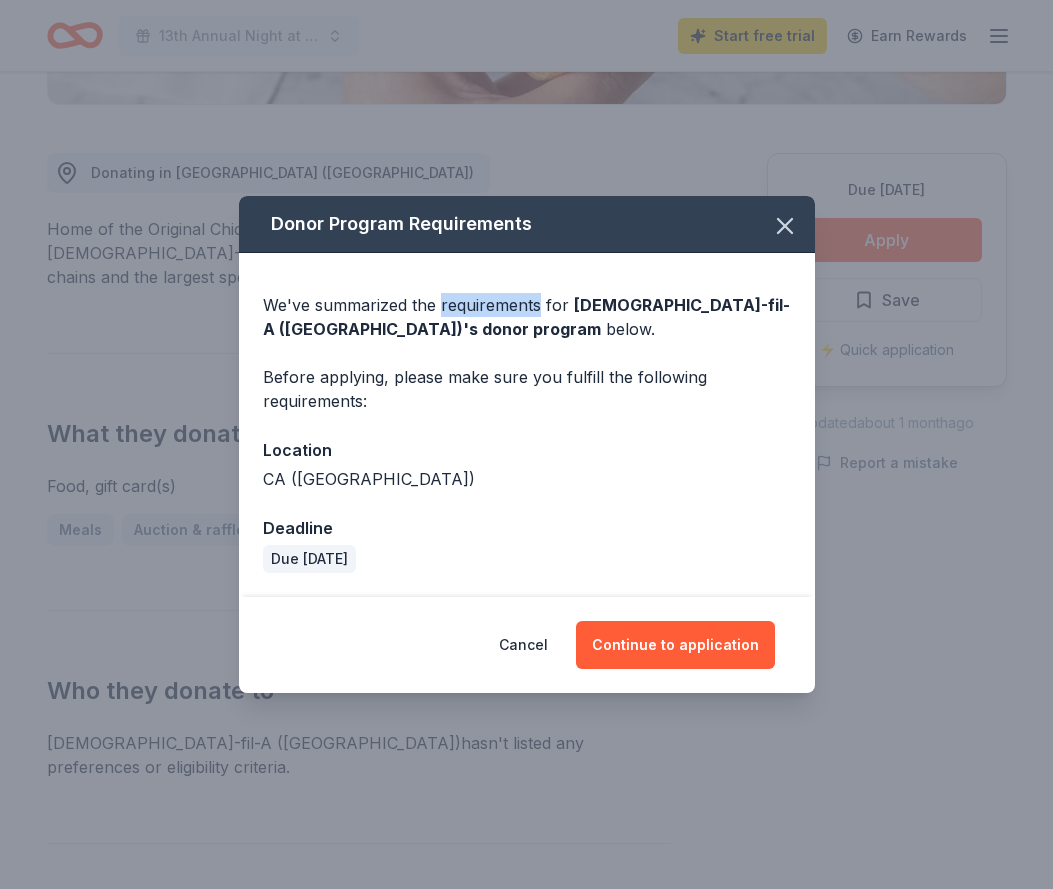 click on "We've summarized the requirements for   Chick-fil-A (San Diego Sports Arena) 's donor program   below." at bounding box center [527, 317] 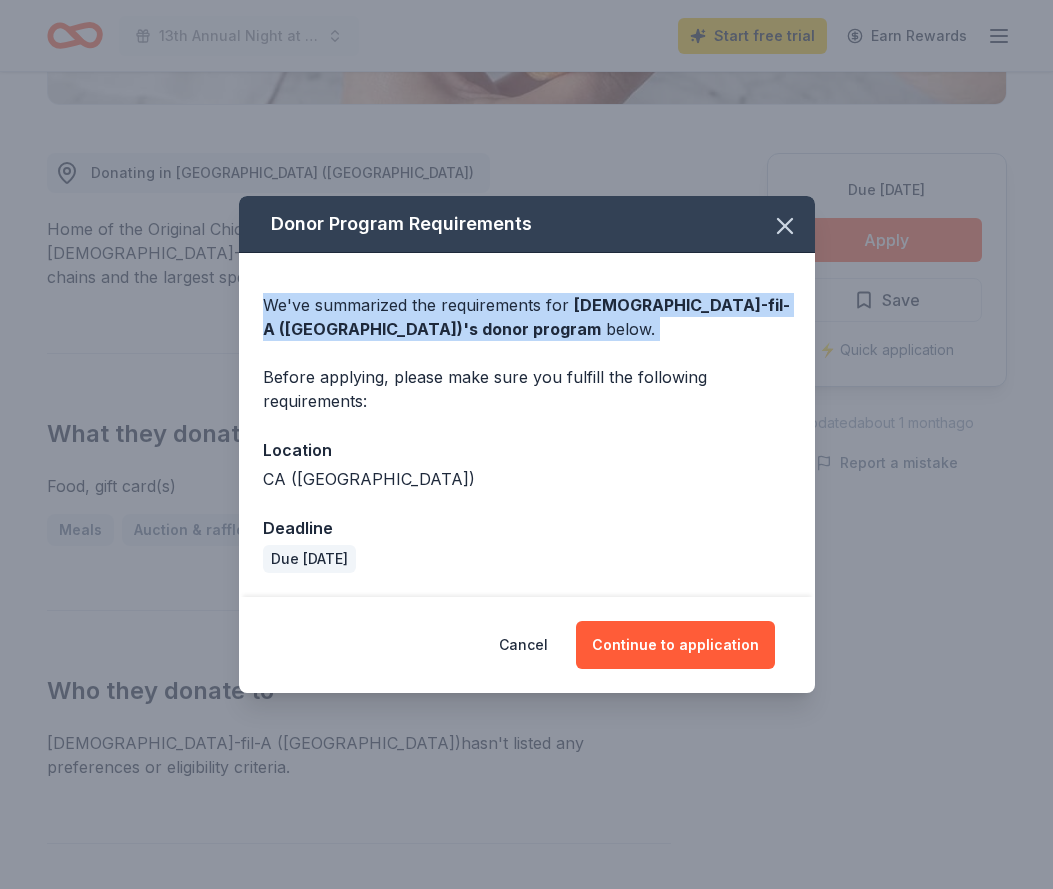 click on "We've summarized the requirements for   Chick-fil-A (San Diego Sports Arena) 's donor program   below." at bounding box center (527, 317) 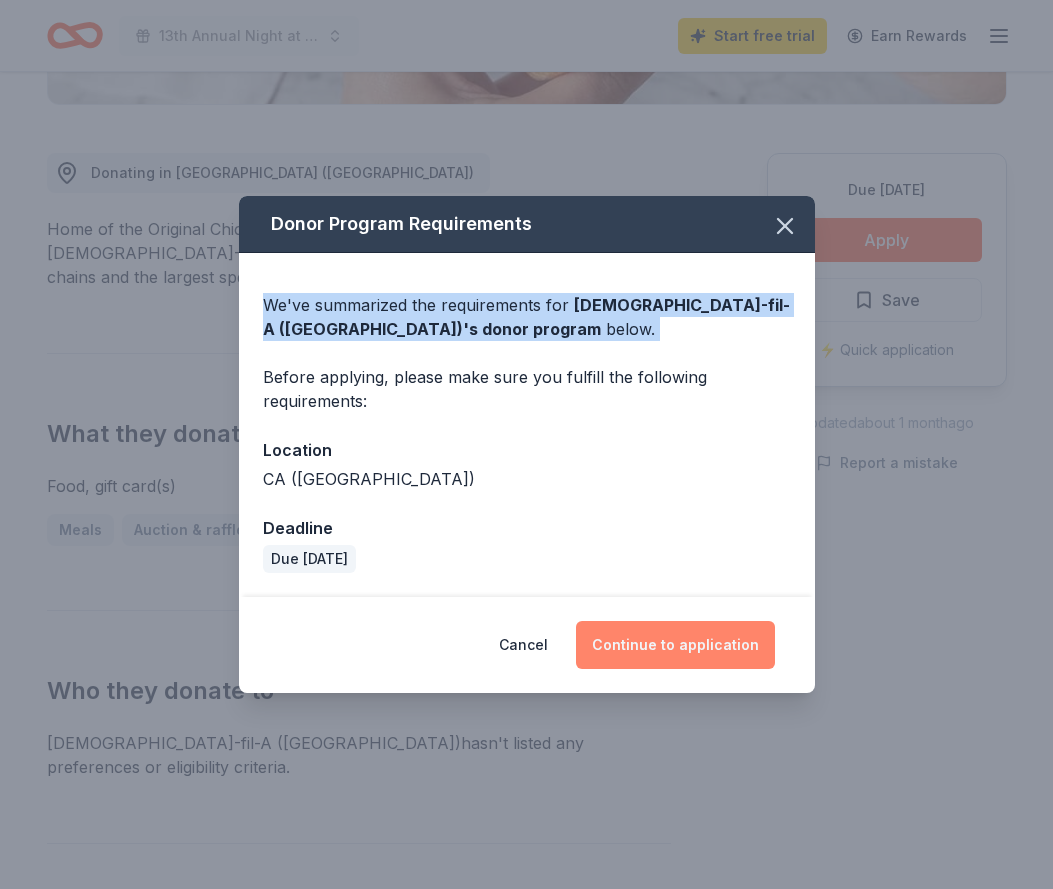 click on "Continue to application" at bounding box center [675, 645] 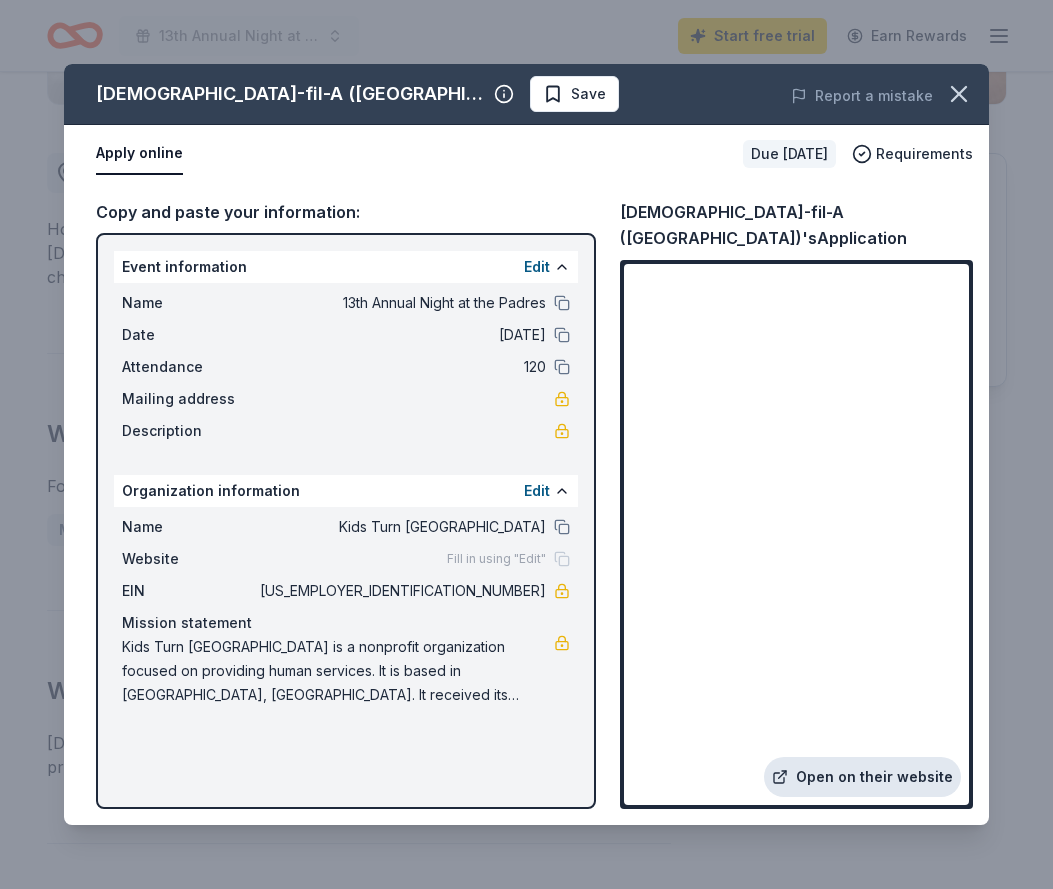 click on "Open on their website" at bounding box center (862, 777) 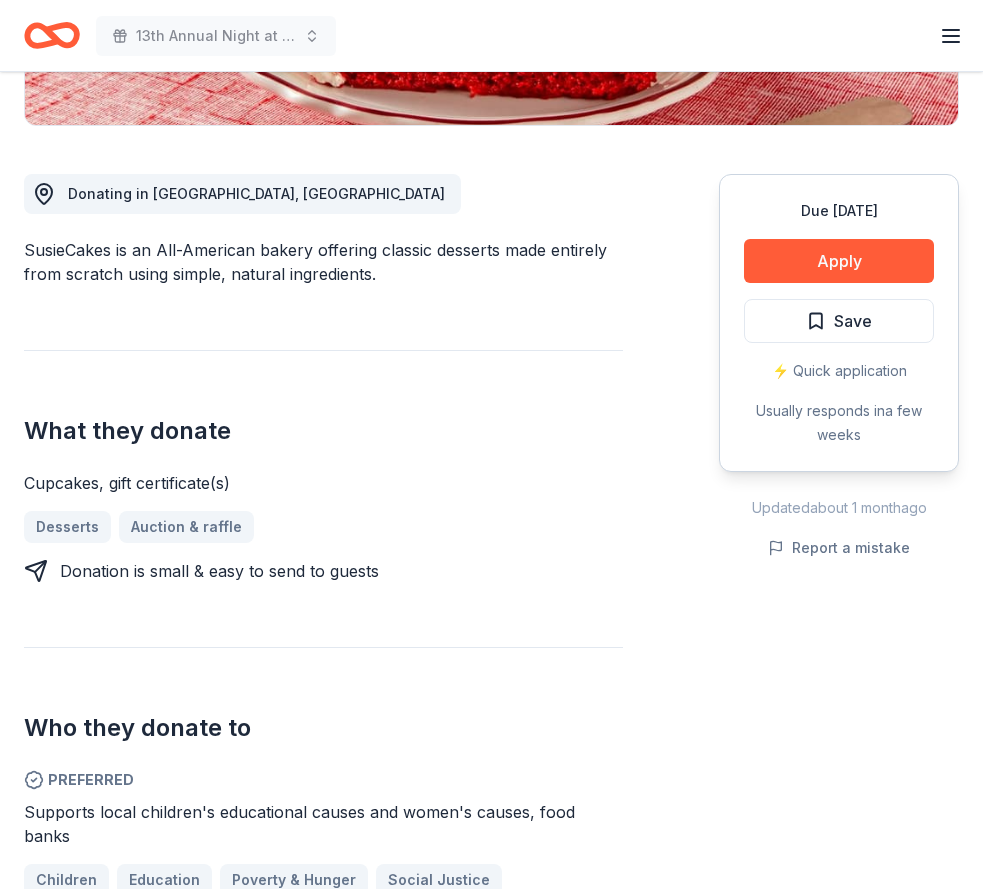 scroll, scrollTop: 475, scrollLeft: 0, axis: vertical 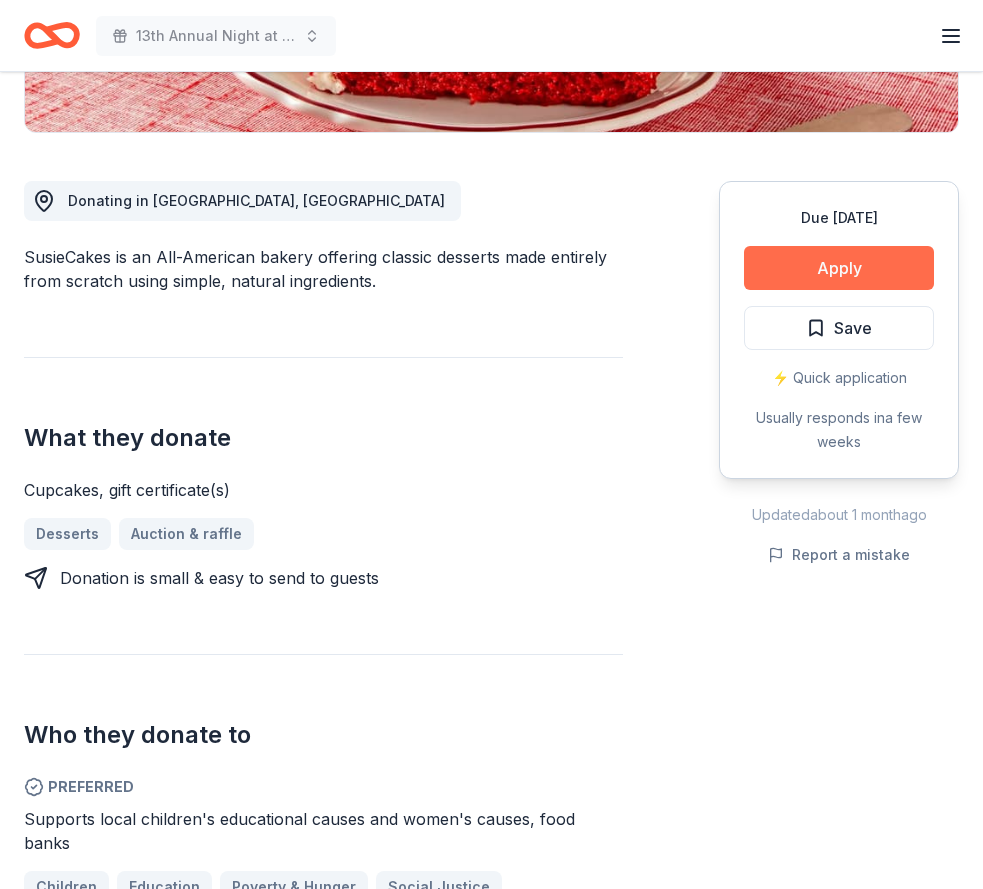 click on "Apply" at bounding box center [839, 268] 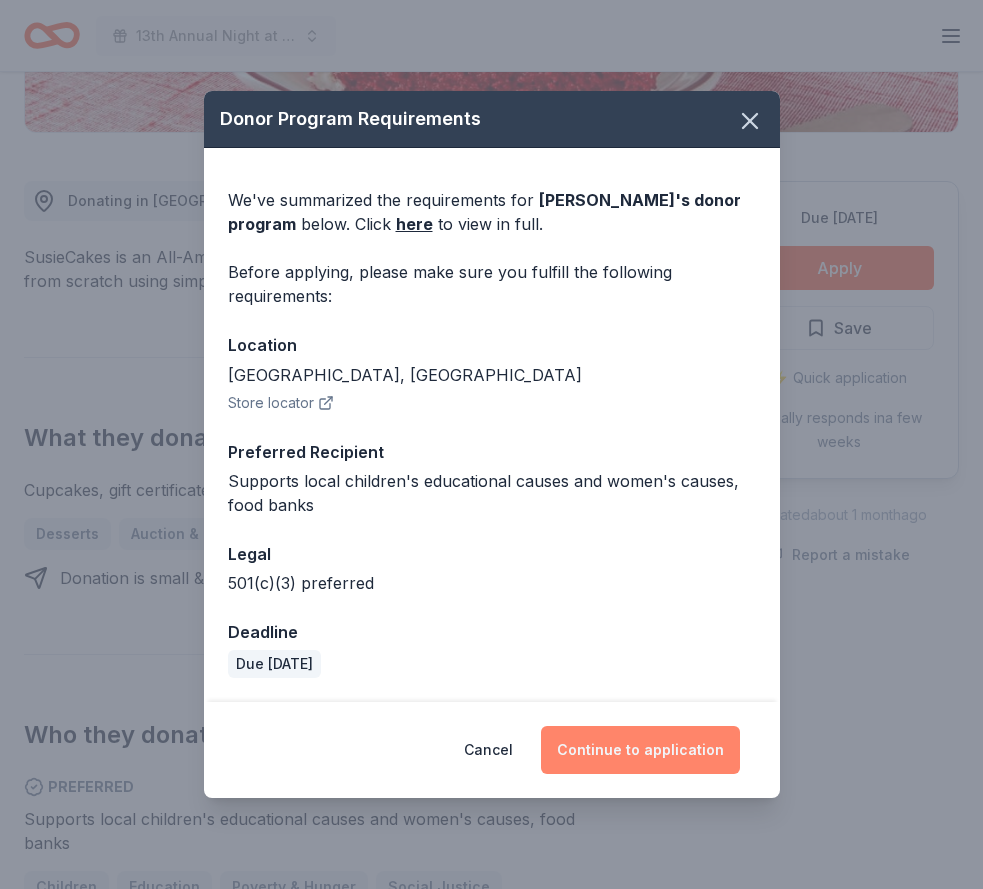 click on "Continue to application" at bounding box center (640, 750) 